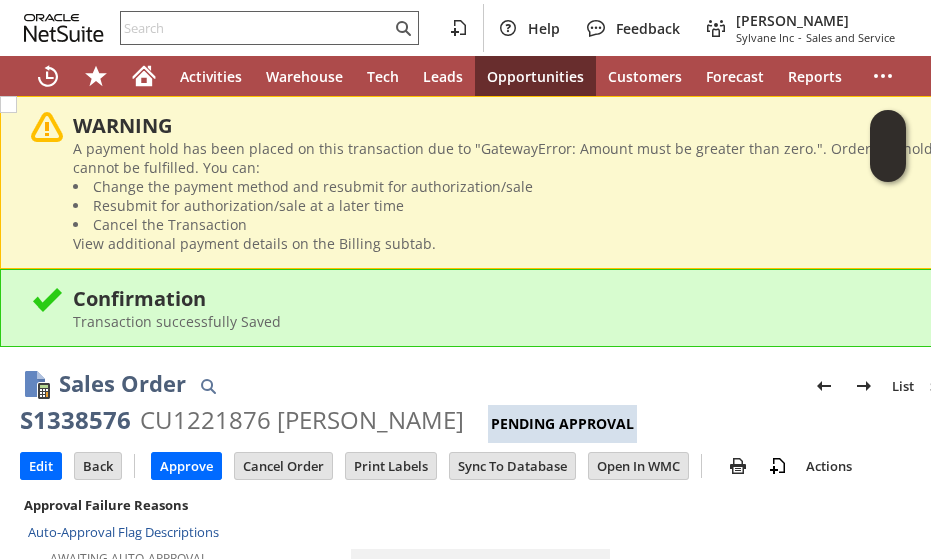 scroll, scrollTop: 0, scrollLeft: 0, axis: both 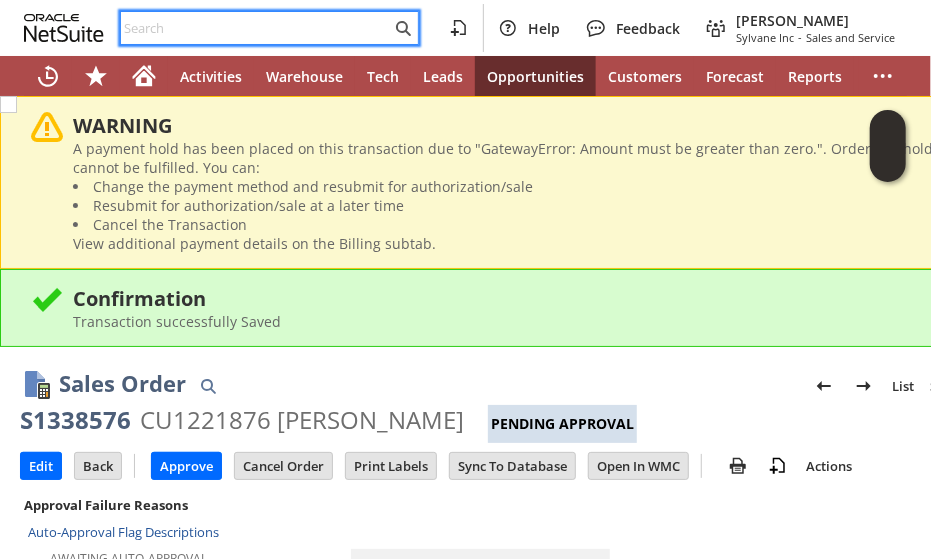 click at bounding box center [256, 28] 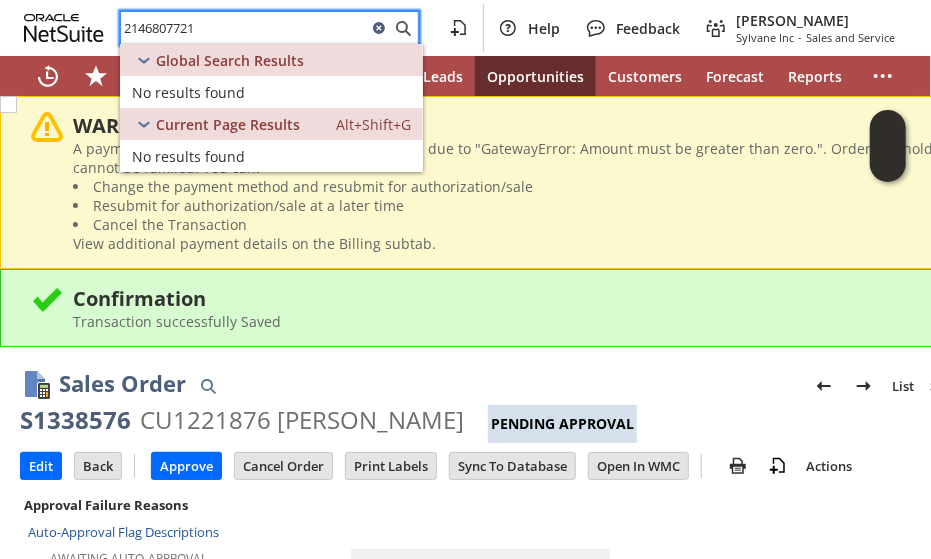 type on "2146807721" 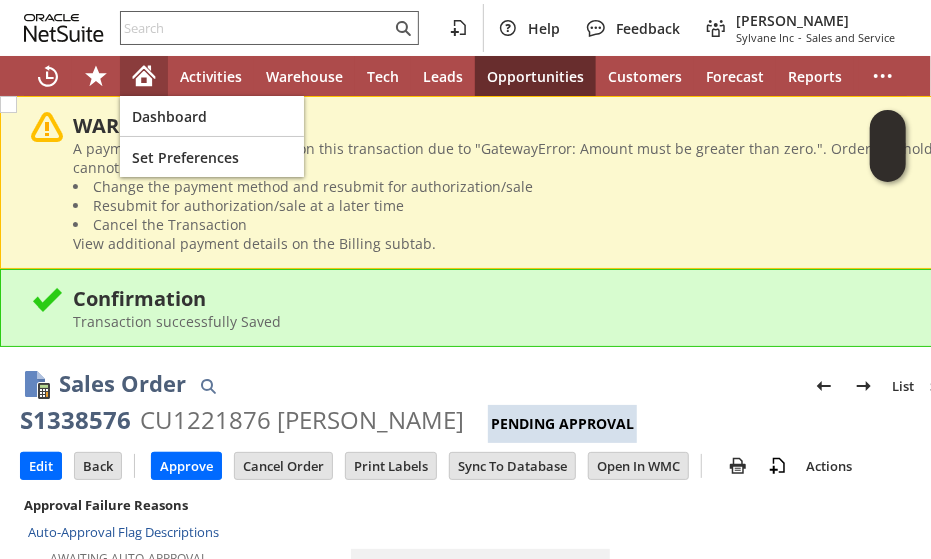 click 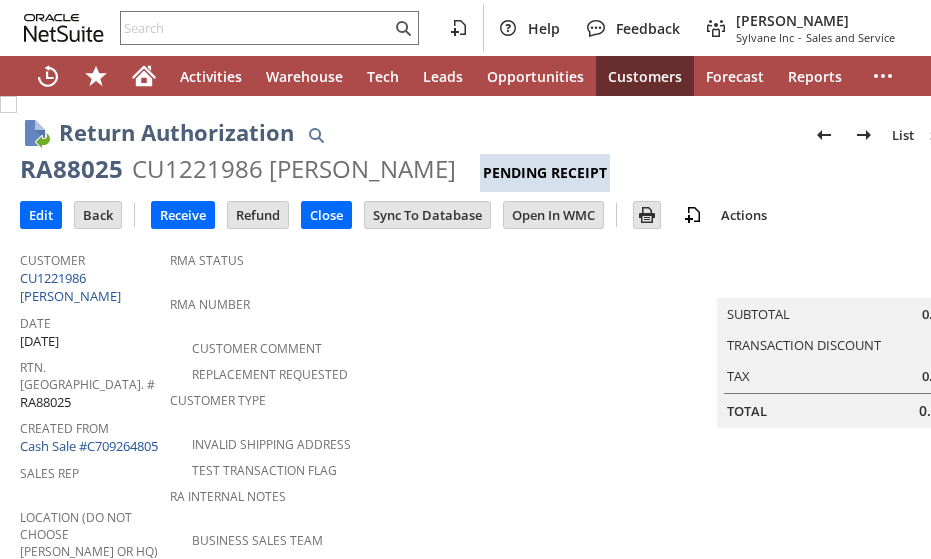 scroll, scrollTop: 0, scrollLeft: 0, axis: both 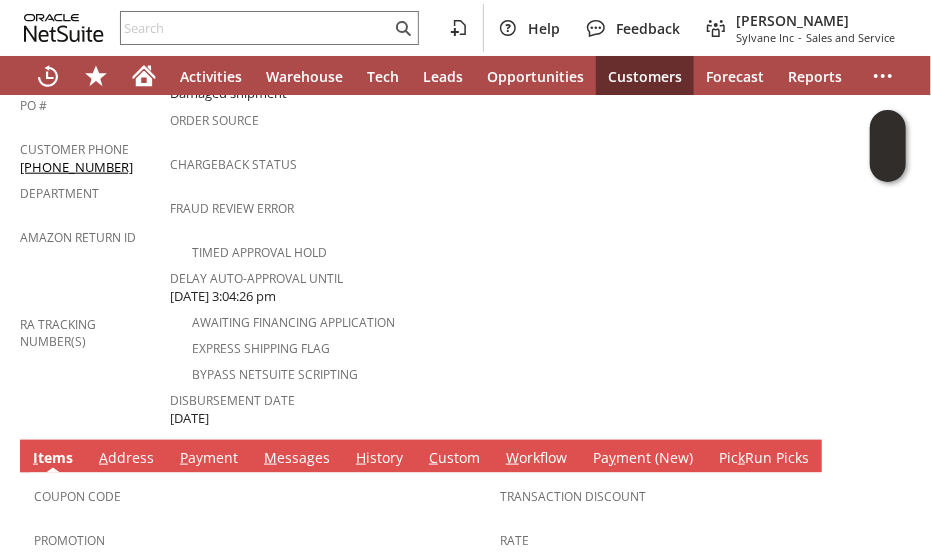 click on "Disbursement Date" at bounding box center (446, 397) 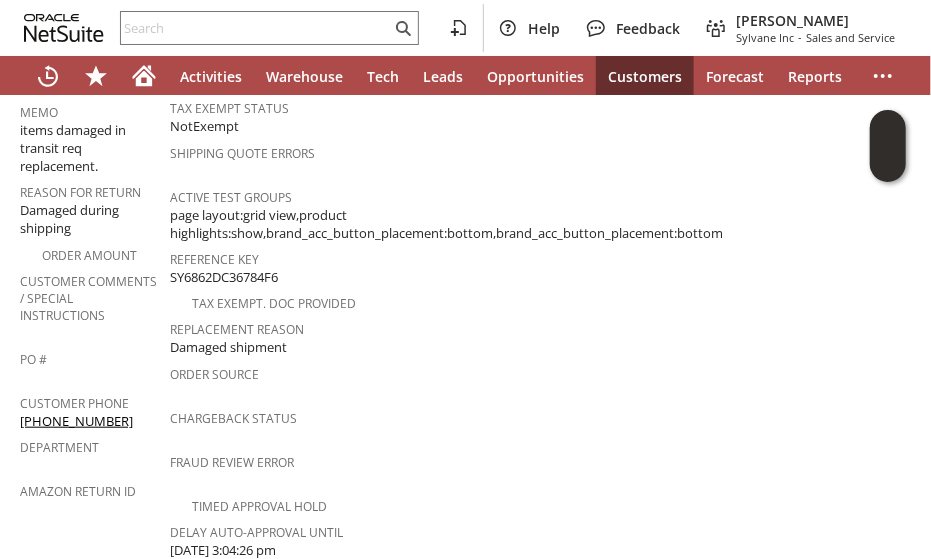 scroll, scrollTop: 520, scrollLeft: 0, axis: vertical 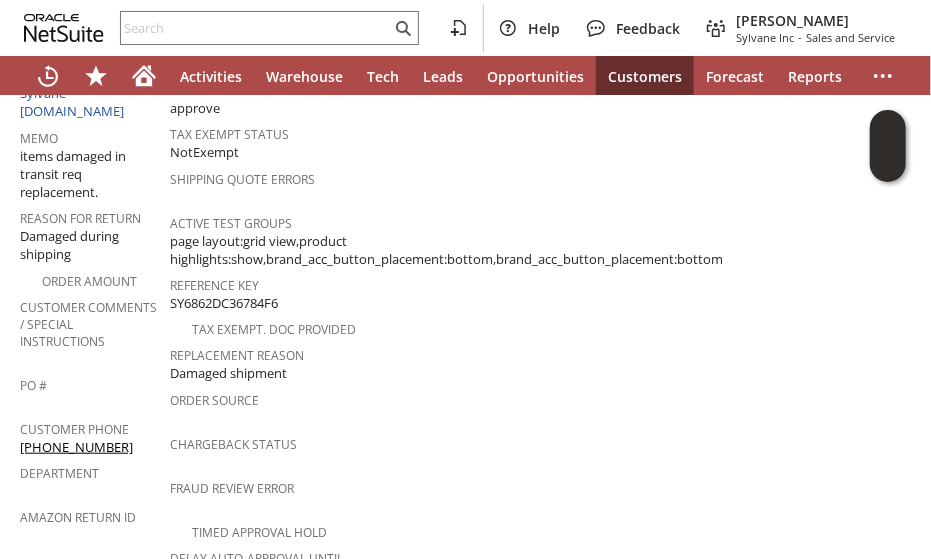 click on "Order Source" at bounding box center [446, 397] 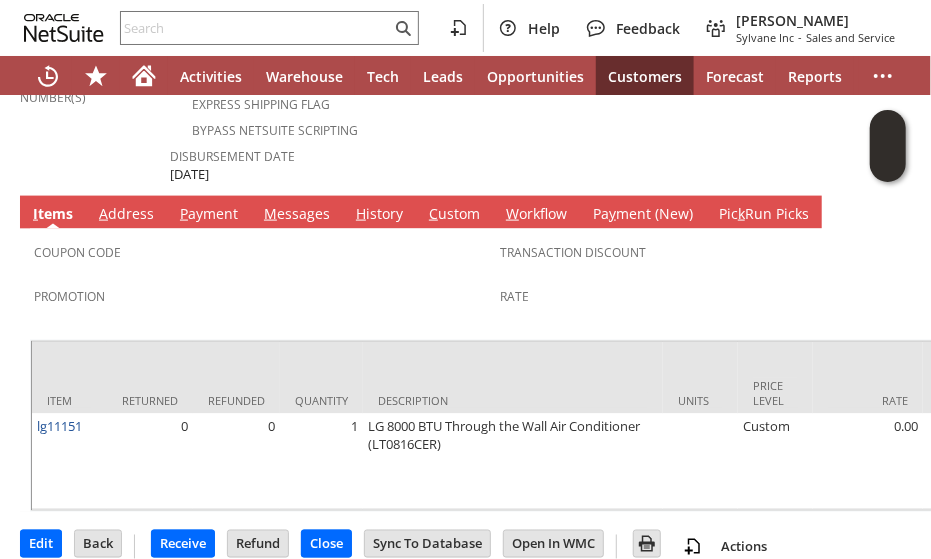 scroll, scrollTop: 1047, scrollLeft: 0, axis: vertical 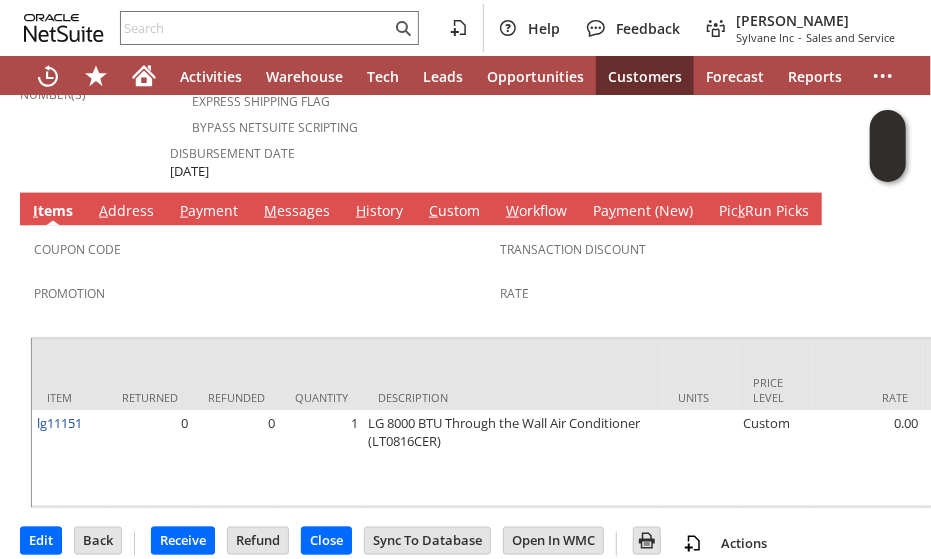 click on "Promotion" at bounding box center [262, 290] 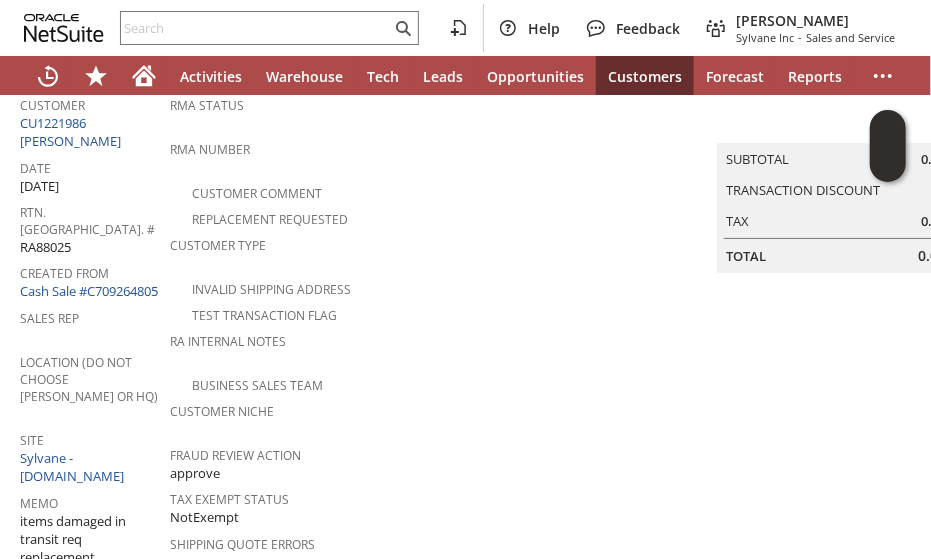 scroll, scrollTop: 0, scrollLeft: 0, axis: both 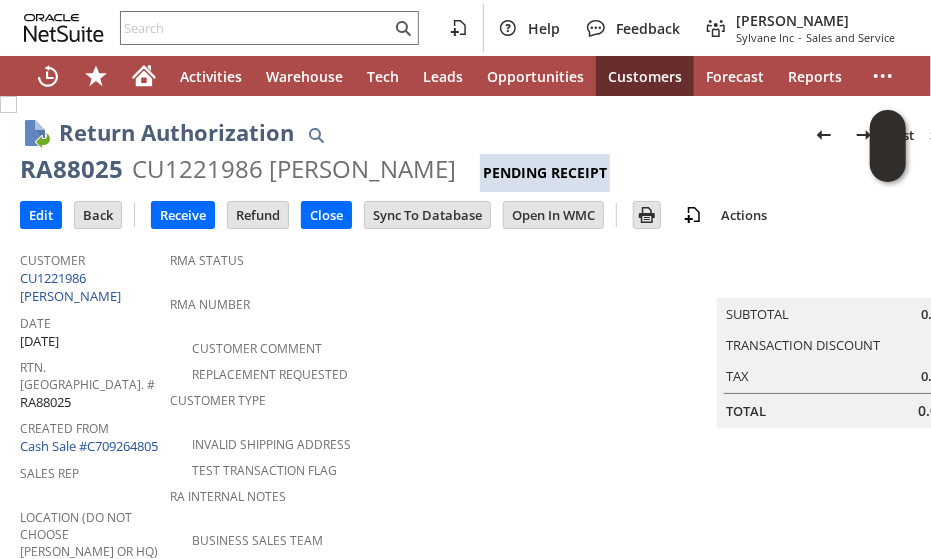 click on "RMA Number" at bounding box center (446, 301) 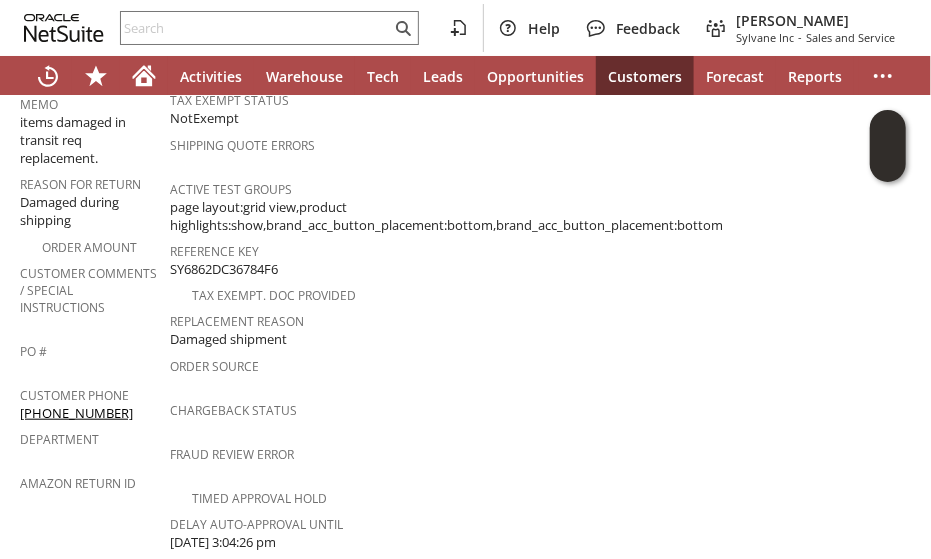 scroll, scrollTop: 640, scrollLeft: 0, axis: vertical 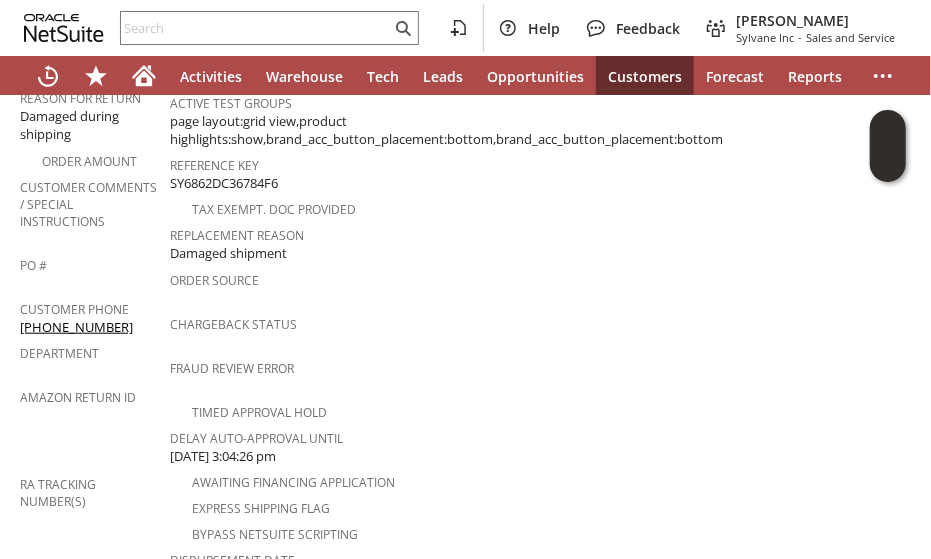 click on "Timed Approval Hold" at bounding box center [451, 410] 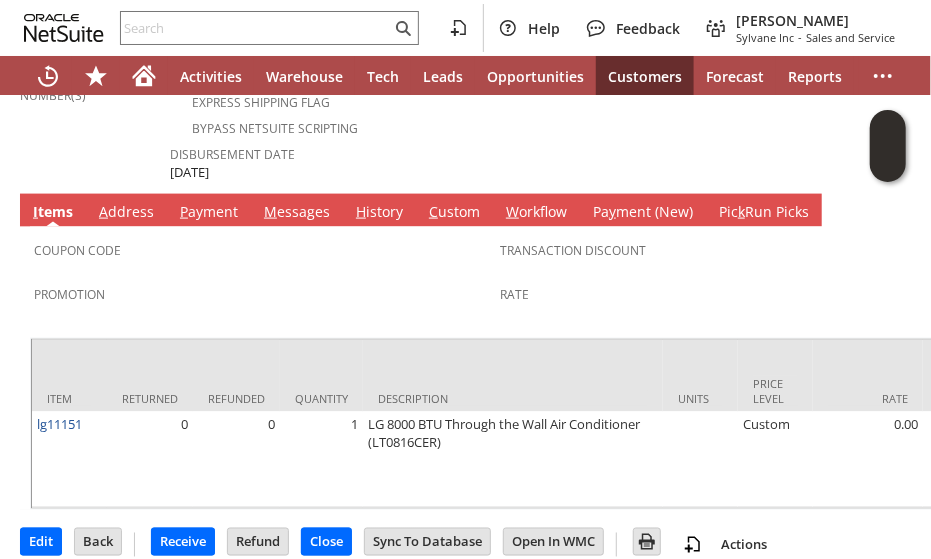 scroll, scrollTop: 1047, scrollLeft: 0, axis: vertical 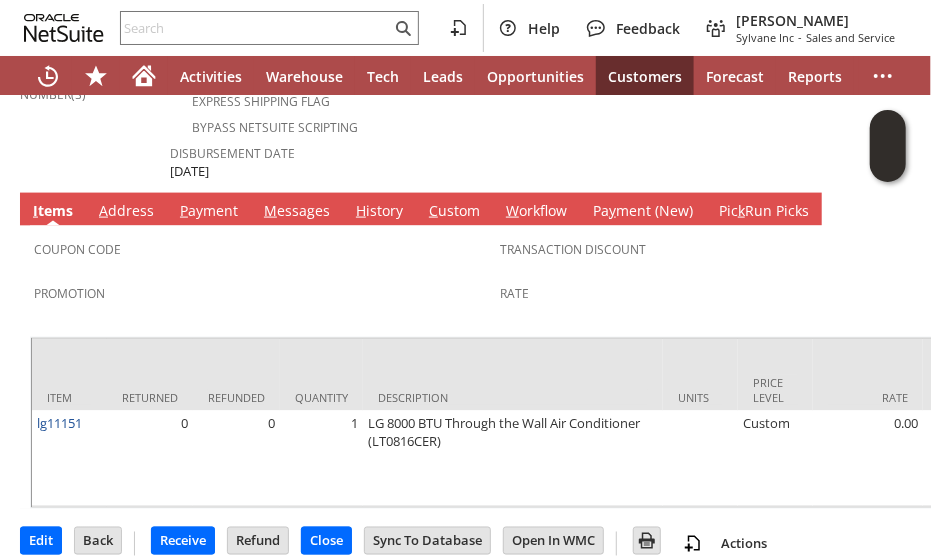 click on "Promotion" at bounding box center (262, 290) 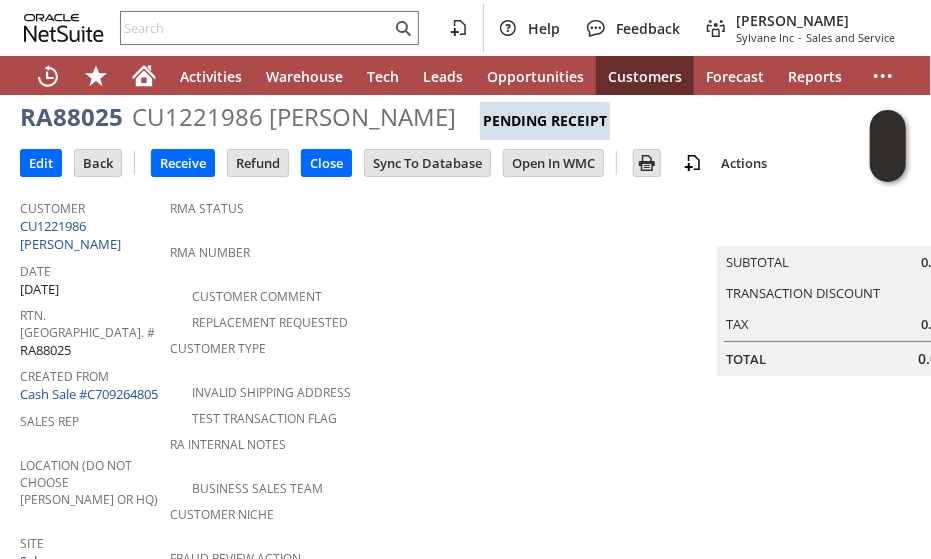 scroll, scrollTop: 0, scrollLeft: 0, axis: both 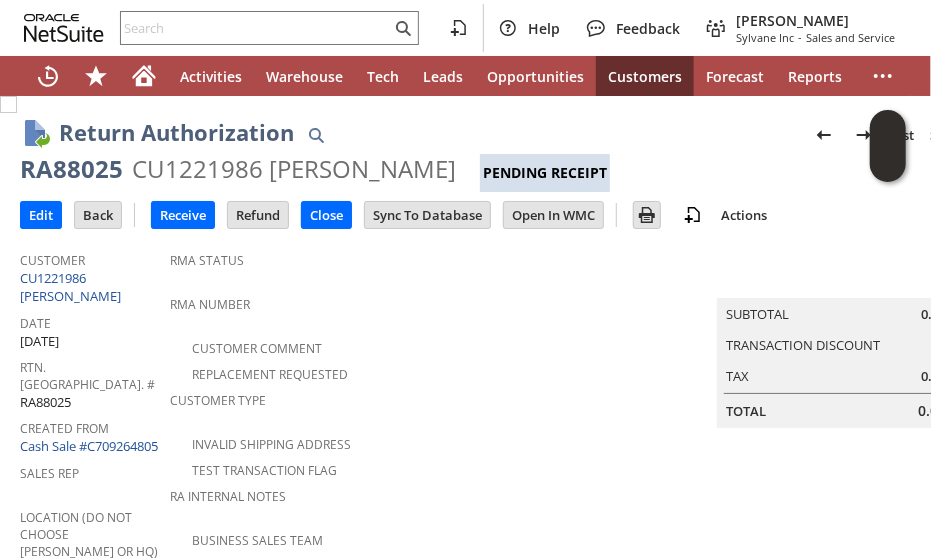click on "RA88025" at bounding box center [71, 169] 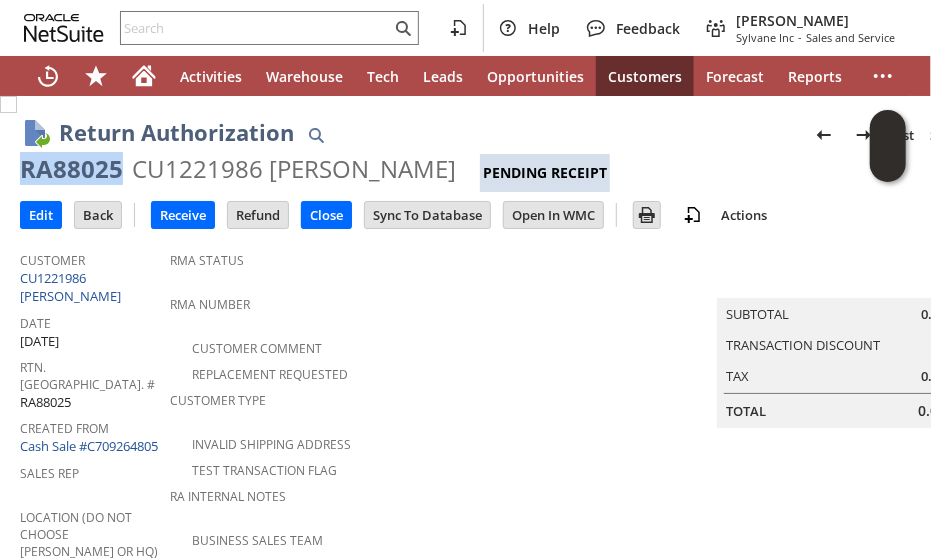click on "RA88025" at bounding box center (71, 169) 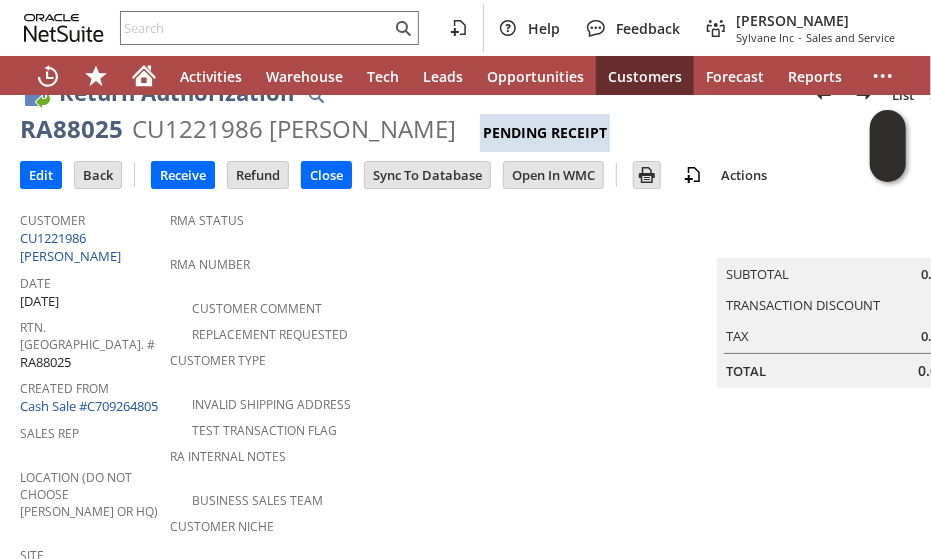 click on "Customer
CU1221986 Doreen Frumkin
Date
7/2/2025
Rtn. Auth. #
RA88025
Created From
Cash Sale #C709264805
Sales Rep
Location (Do Not Choose Sheeran or HQ)
Site
Sylvane - www.sylvane.com
Memo
items damaged in transit req replacement.
Reason For Return
Damaged during shipping
Order Amount
Customer Comments / Special Instructions
PO #
Customer Phone
(917) 558-0910
Department" at bounding box center (95, 666) 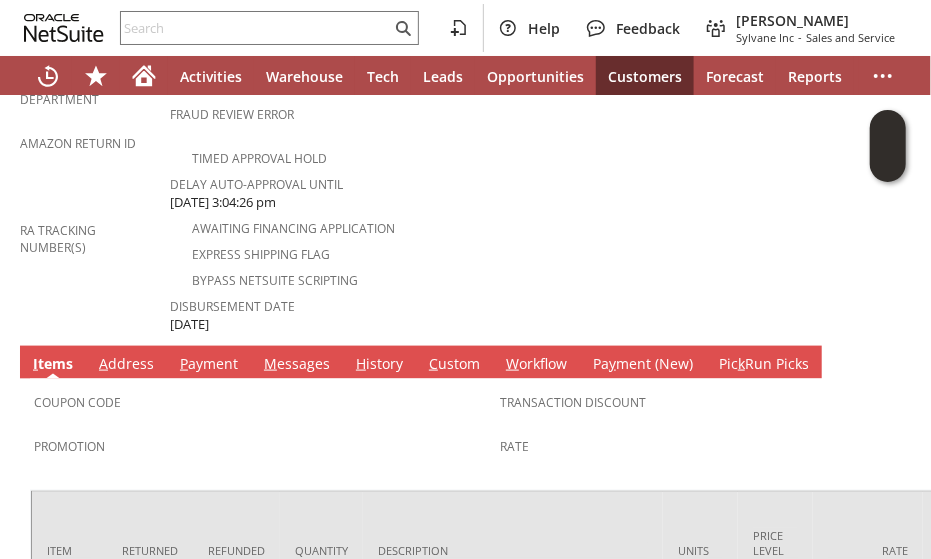 scroll, scrollTop: 1000, scrollLeft: 0, axis: vertical 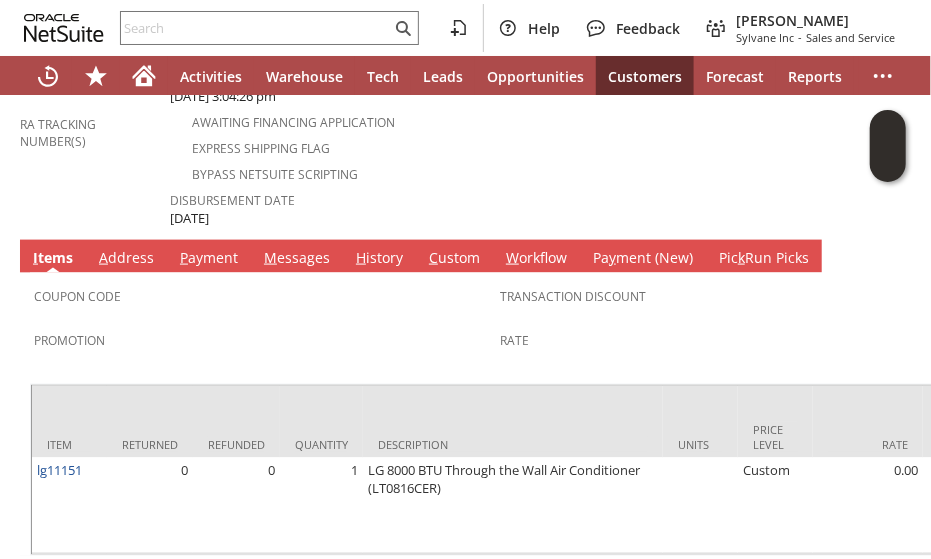 click on "A ddress" at bounding box center [126, 259] 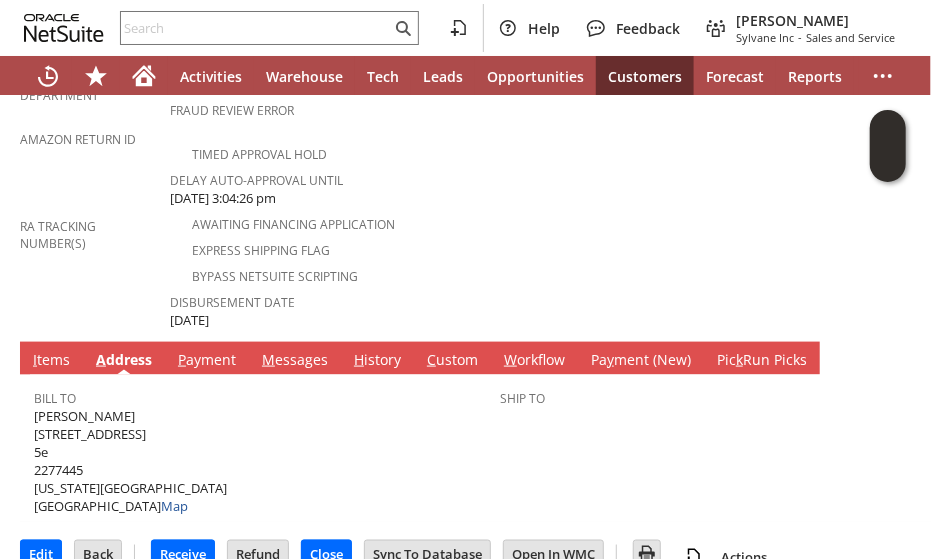 click on "RA Tracking Number(s)" at bounding box center (90, 241) 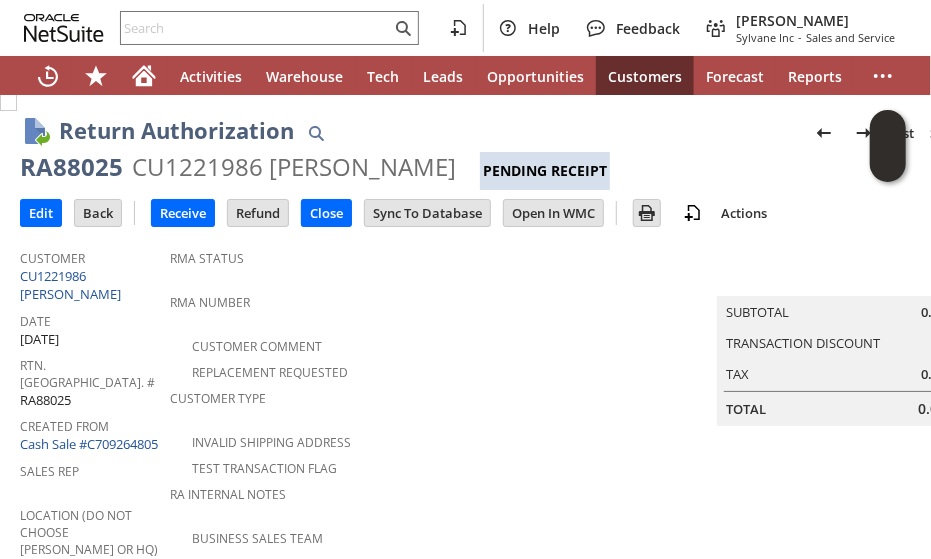 scroll, scrollTop: 0, scrollLeft: 0, axis: both 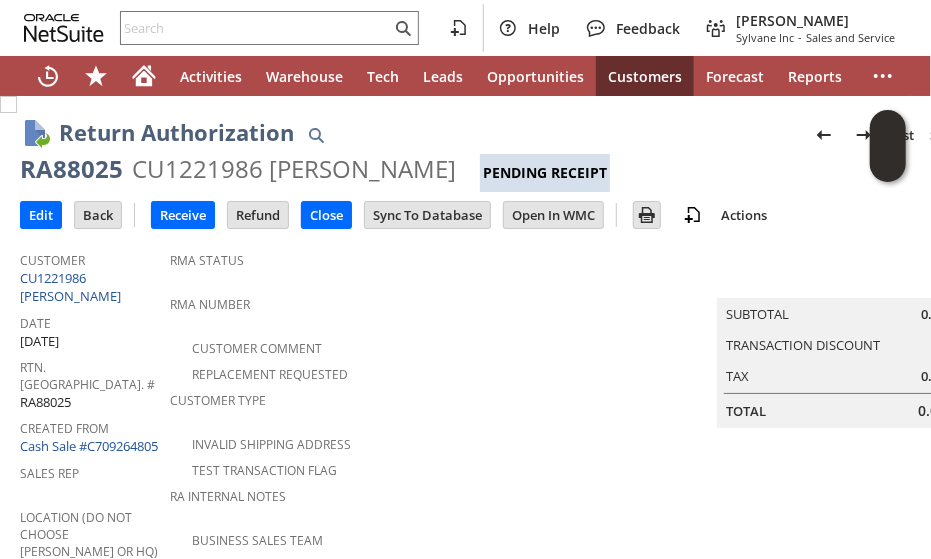 click on "RA88025" at bounding box center (71, 169) 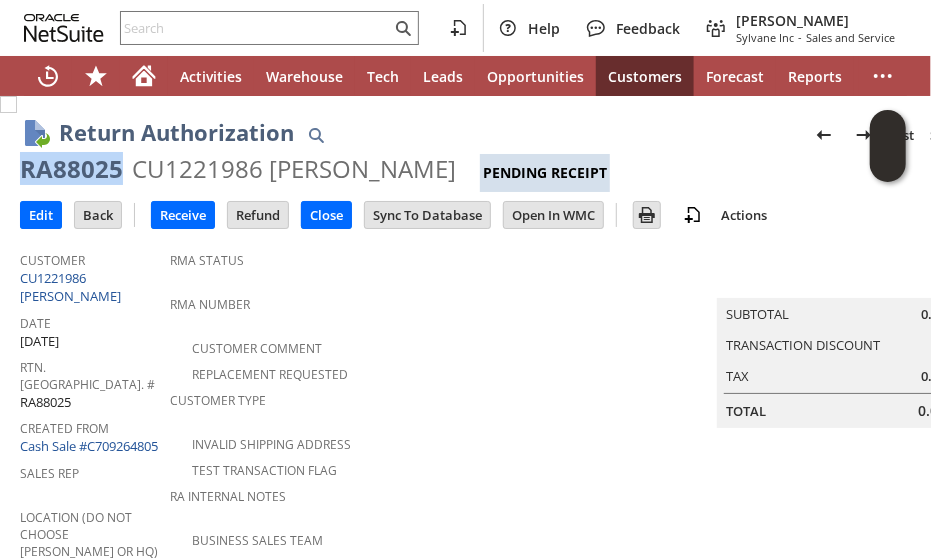 click on "RA88025" at bounding box center [71, 169] 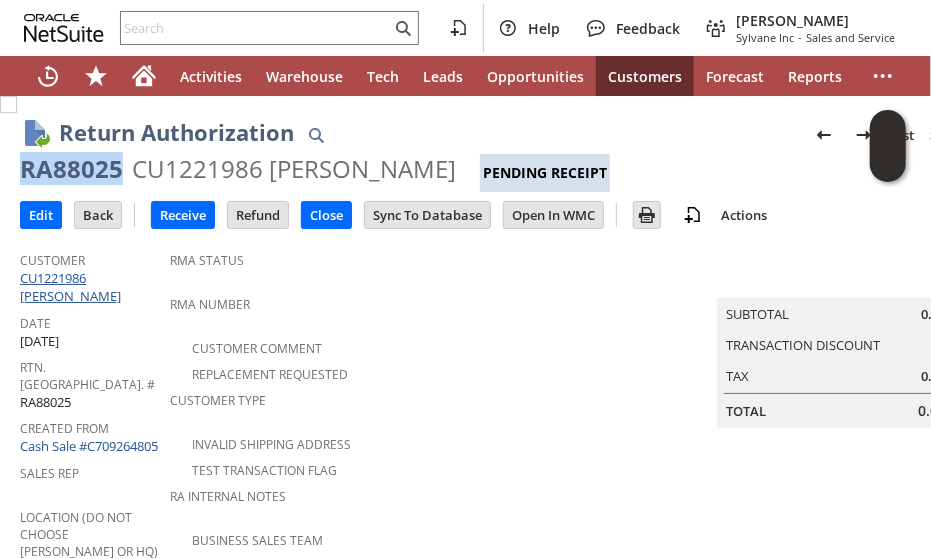 click on "CU1221986 Doreen Frumkin" at bounding box center (73, 287) 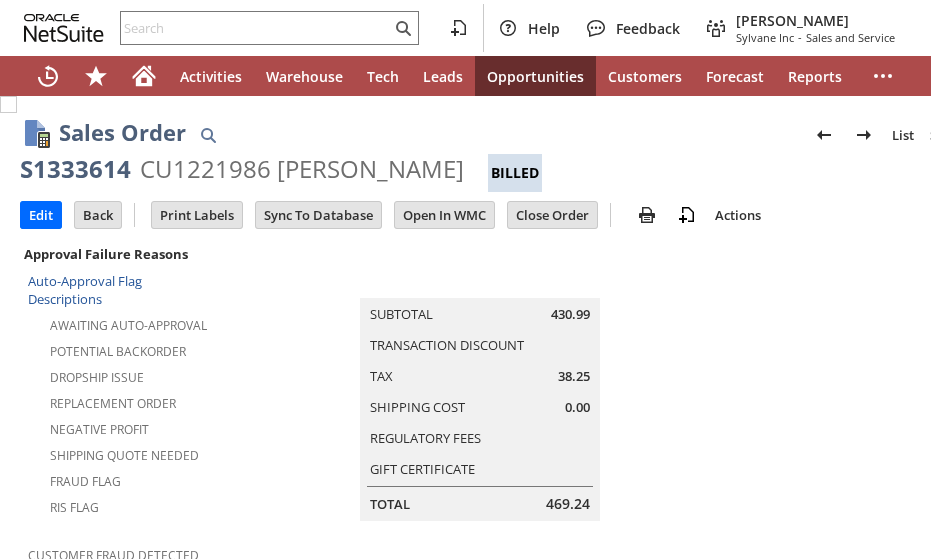 scroll, scrollTop: 0, scrollLeft: 0, axis: both 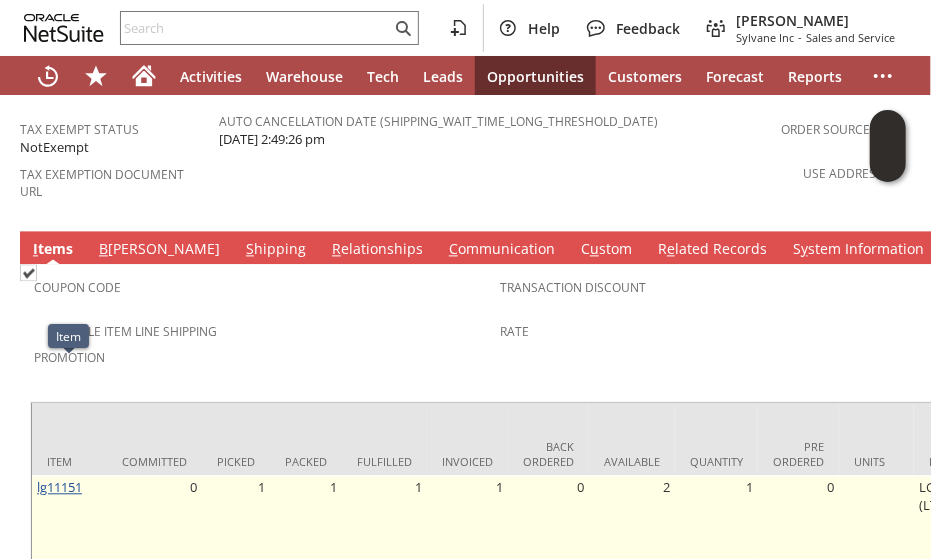 click on "lg11151" at bounding box center [59, 487] 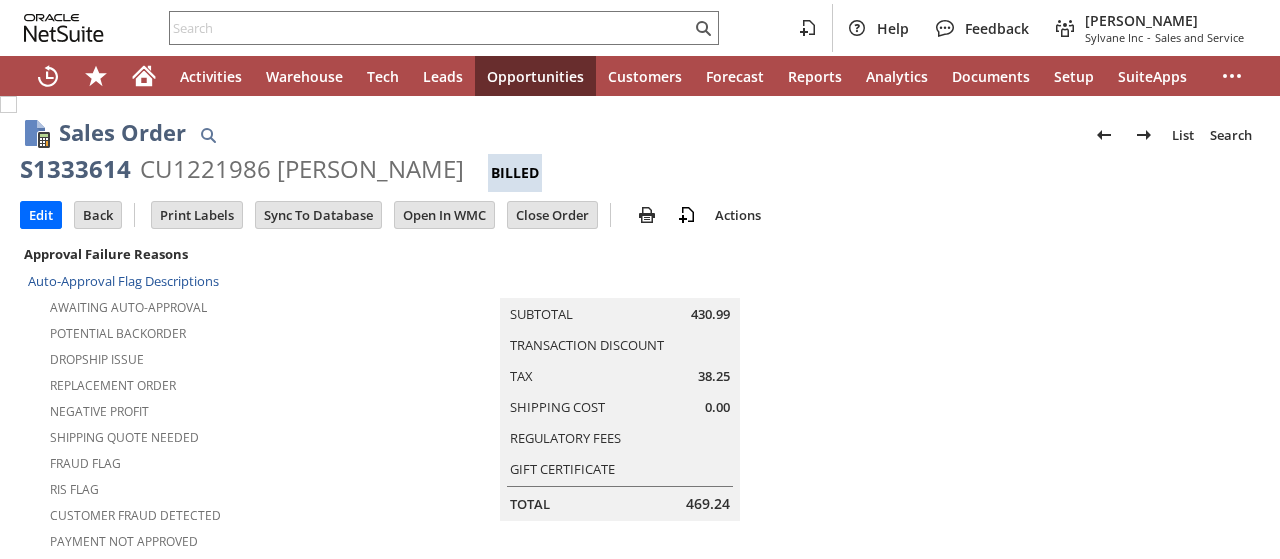 scroll, scrollTop: 0, scrollLeft: 0, axis: both 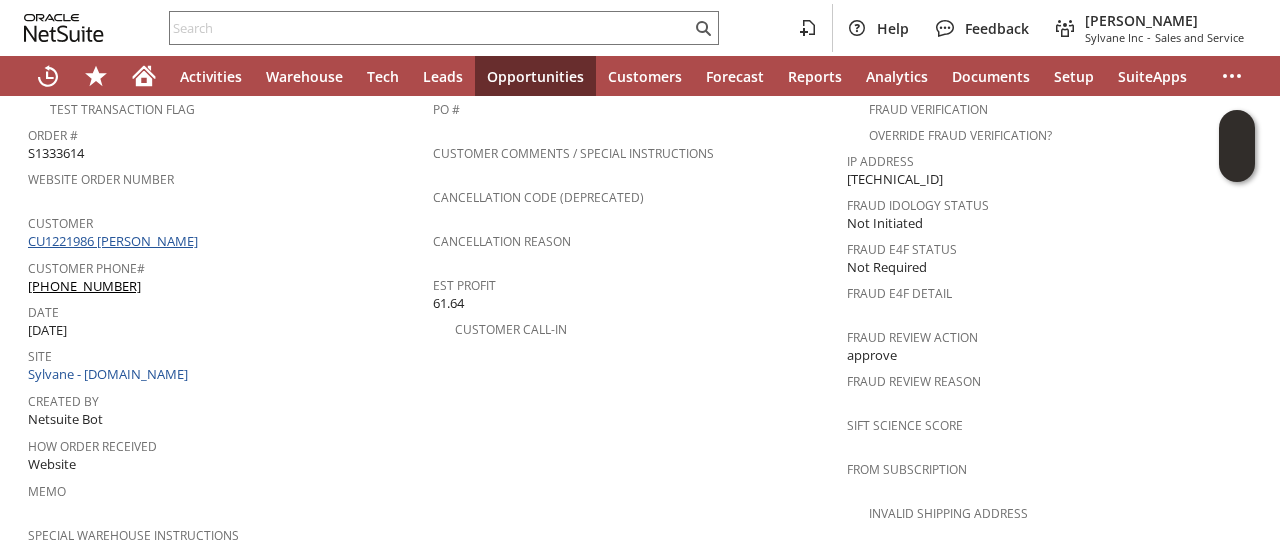 click on "CU1221986 [PERSON_NAME]" at bounding box center (115, 241) 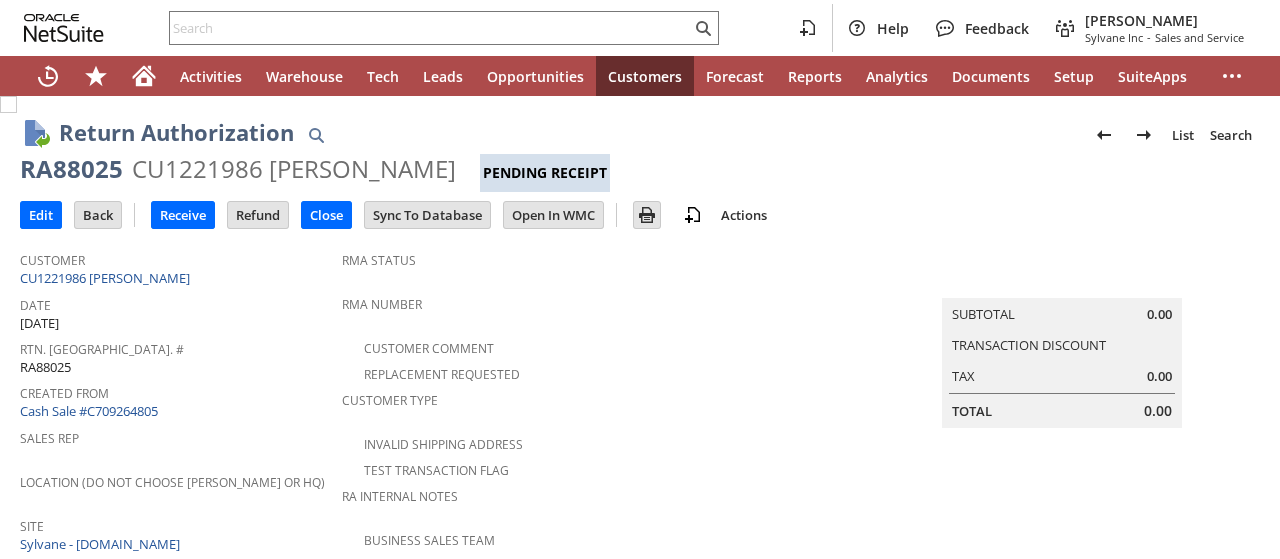 scroll, scrollTop: 0, scrollLeft: 0, axis: both 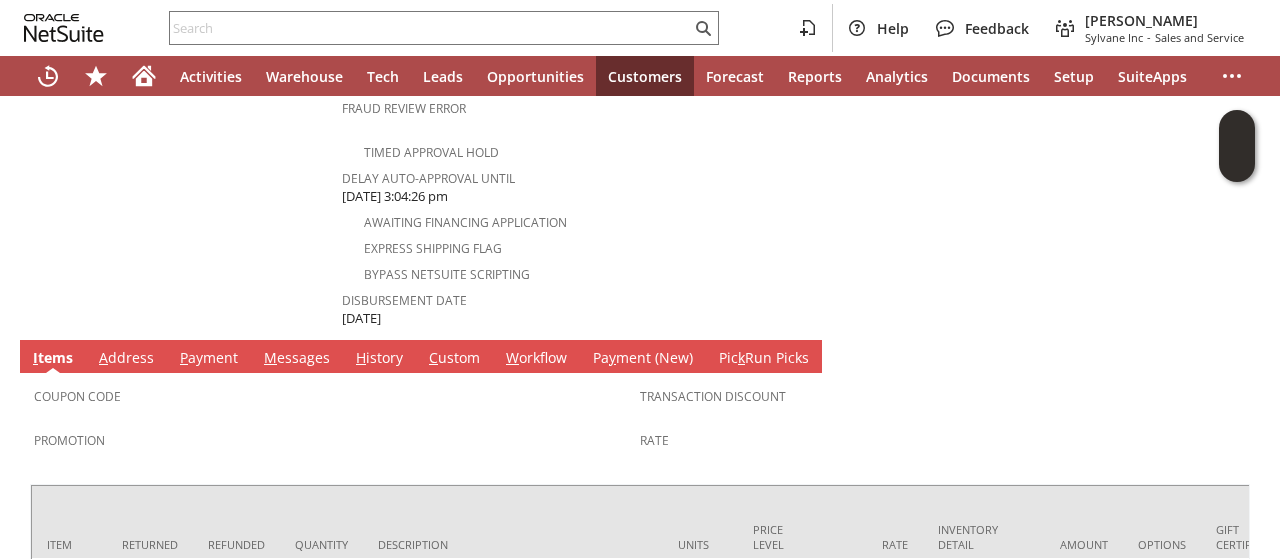 click on "A ddress" at bounding box center [126, 359] 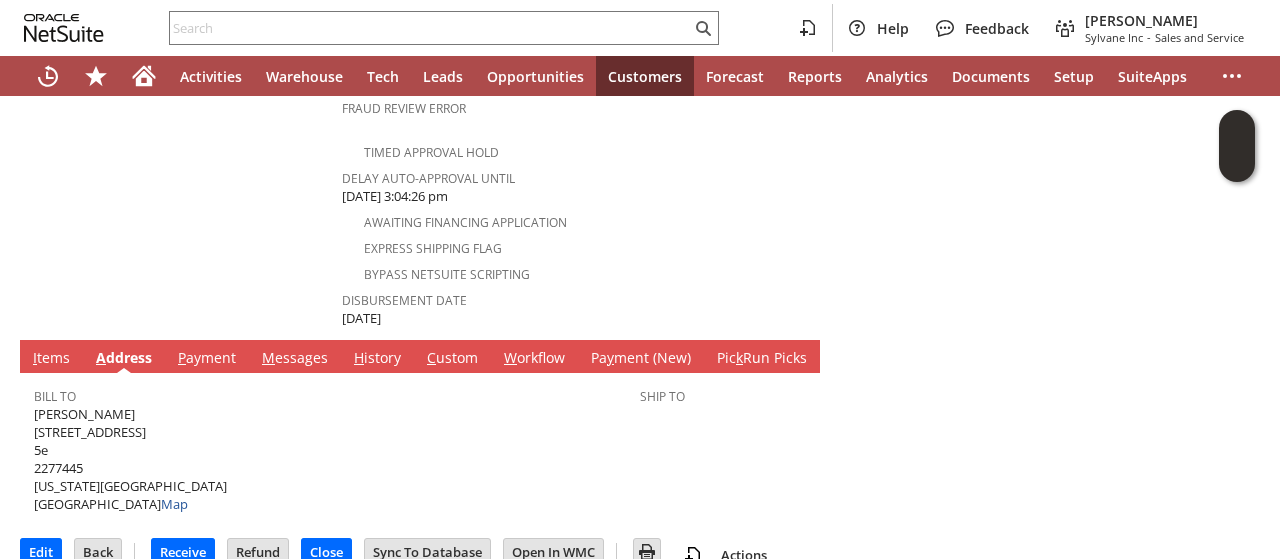 scroll, scrollTop: 883, scrollLeft: 0, axis: vertical 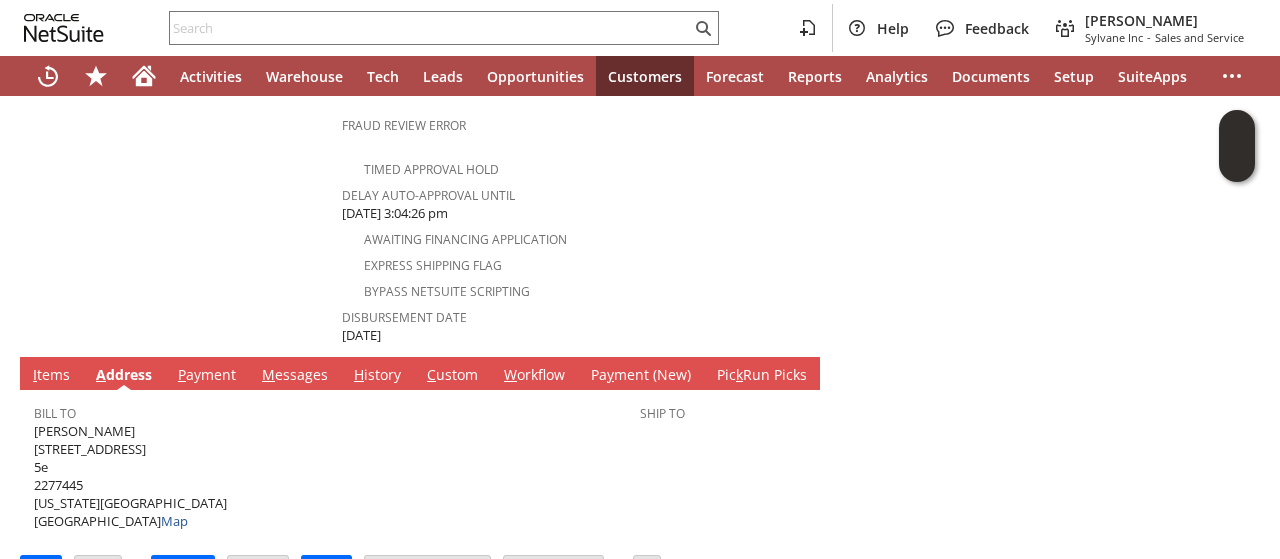 click on "Doreen Frumkin 5 Riverside Dr 5e 2277445 New York Manhattan NY 10023 United States  Map" at bounding box center (130, 476) 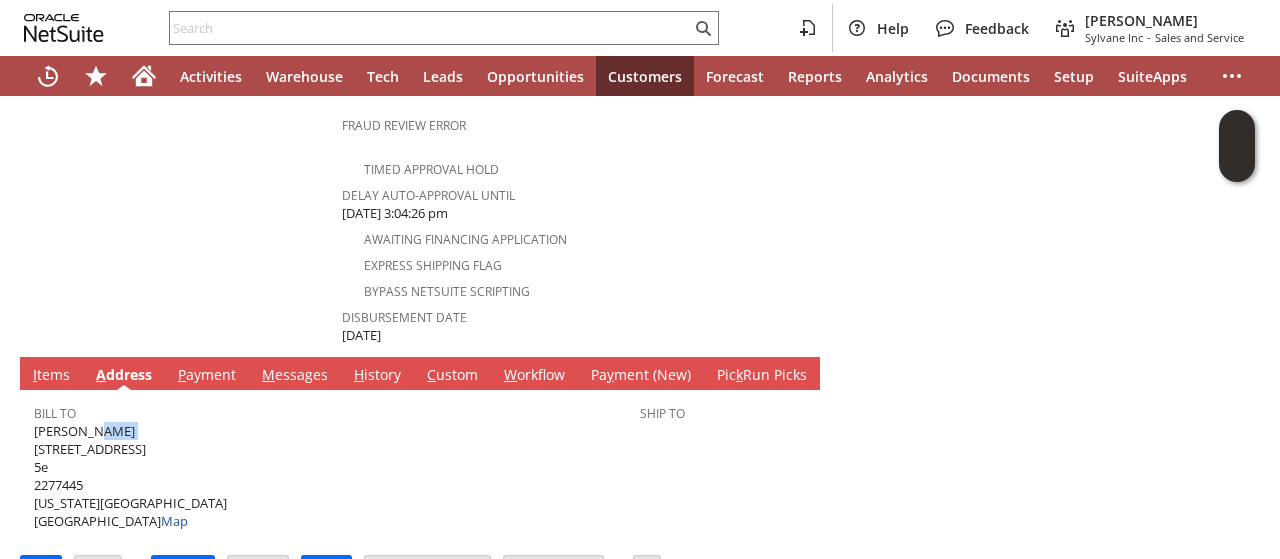 click on "Doreen Frumkin 5 Riverside Dr 5e 2277445 New York Manhattan NY 10023 United States  Map" at bounding box center (130, 476) 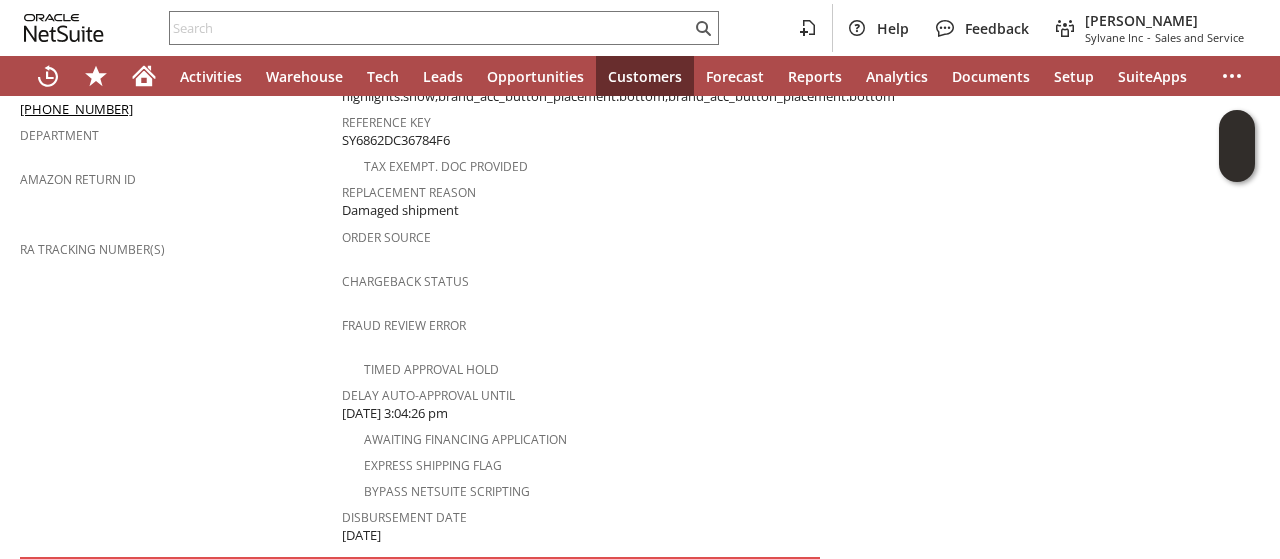 scroll, scrollTop: 583, scrollLeft: 0, axis: vertical 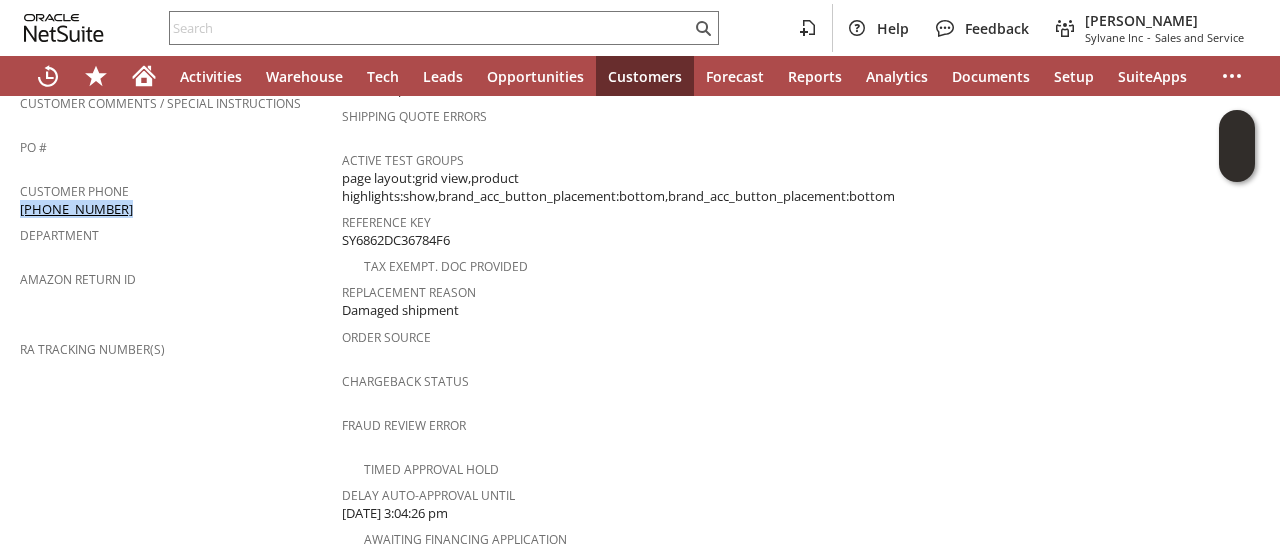 drag, startPoint x: 117, startPoint y: 182, endPoint x: 20, endPoint y: 182, distance: 97 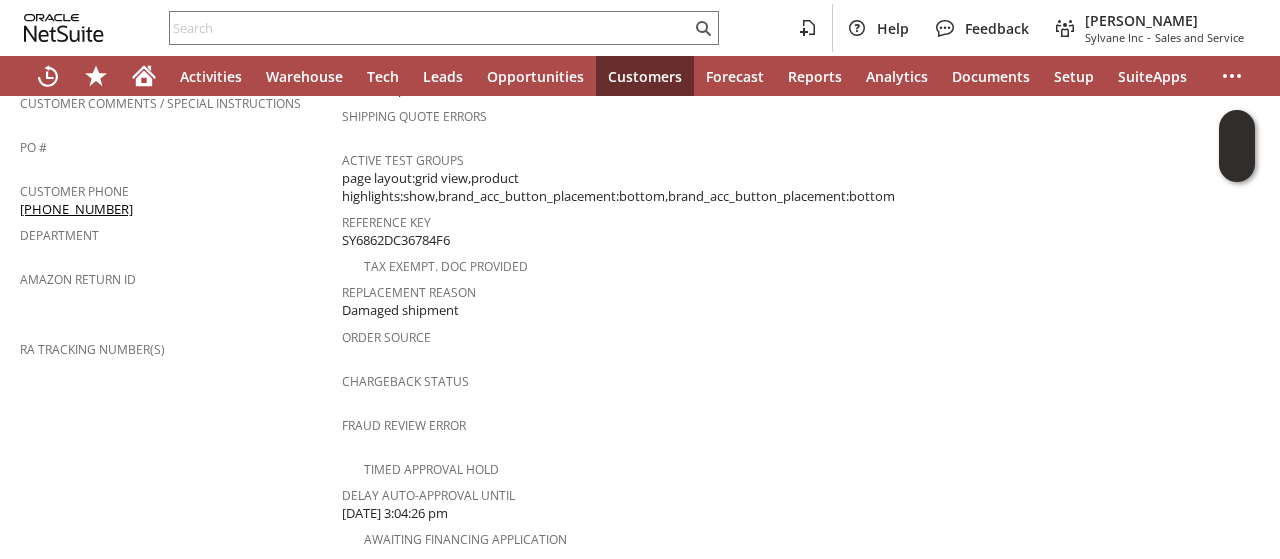 click on "Customer
CU1221986 Doreen Frumkin
Date
7/2/2025
Rtn. Auth. #
RA88025
Created From
Cash Sale #C709264805
Sales Rep
Location (Do Not Choose Sheeran or HQ)
Site
Sylvane - www.sylvane.com
Memo
items damaged in transit req replacement.
Reason For Return
Damaged during shipping
Order Amount
Customer Comments / Special Instructions
PO #
Customer Phone
(917) 558-0910
Department" at bounding box center [181, 152] 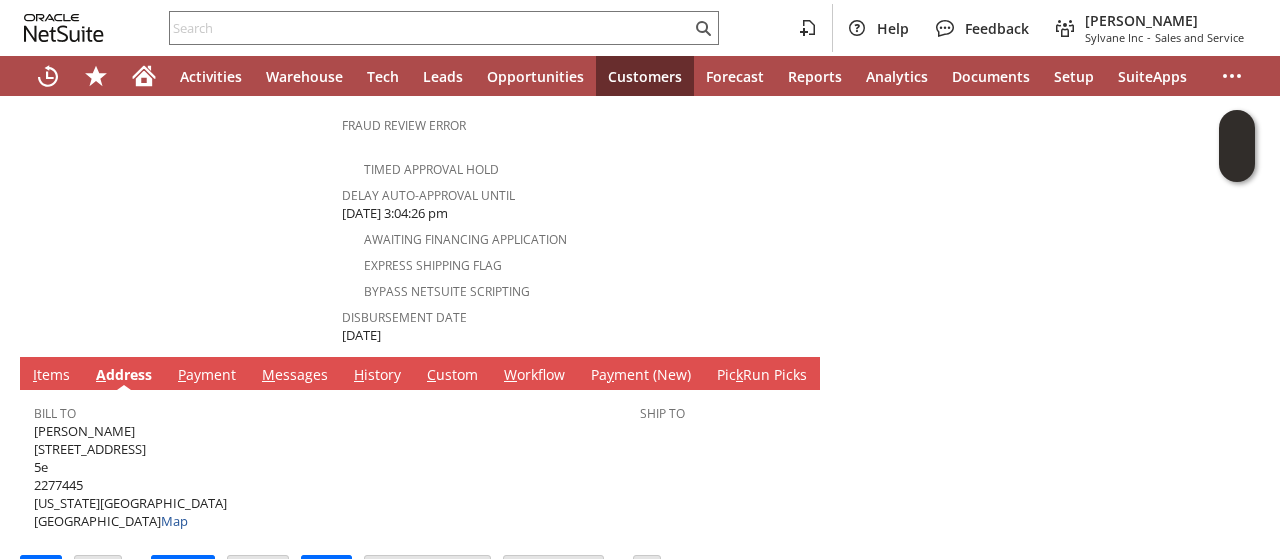 click on "Doreen Frumkin 5 Riverside Dr 5e 2277445 New York Manhattan NY 10023 United States  Map" at bounding box center (130, 476) 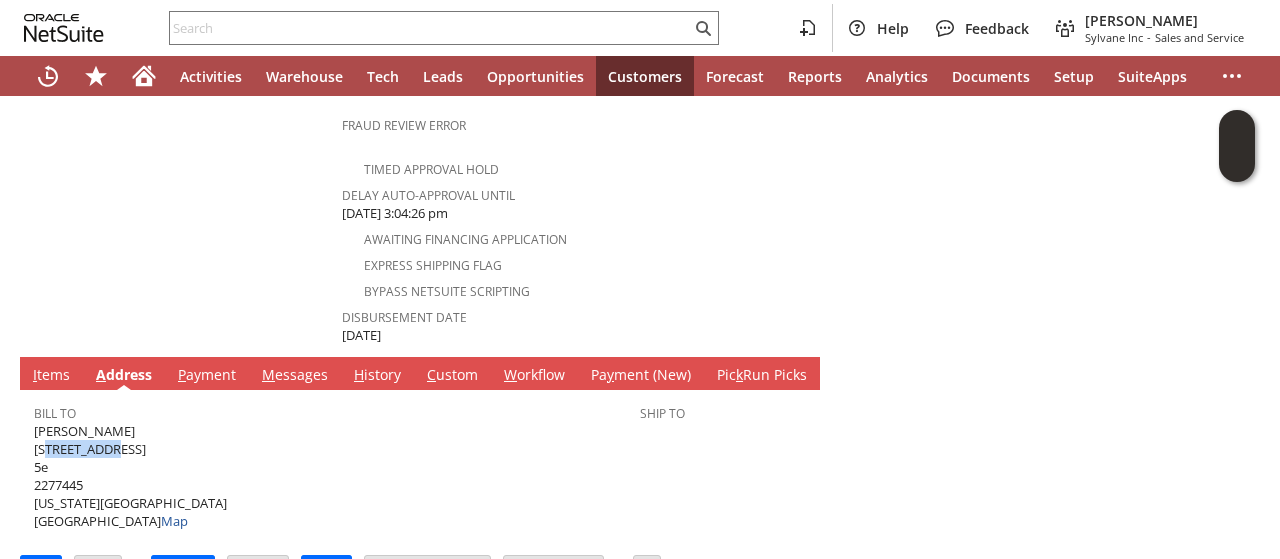 click on "Doreen Frumkin 5 Riverside Dr 5e 2277445 New York Manhattan NY 10023 United States  Map" at bounding box center (130, 476) 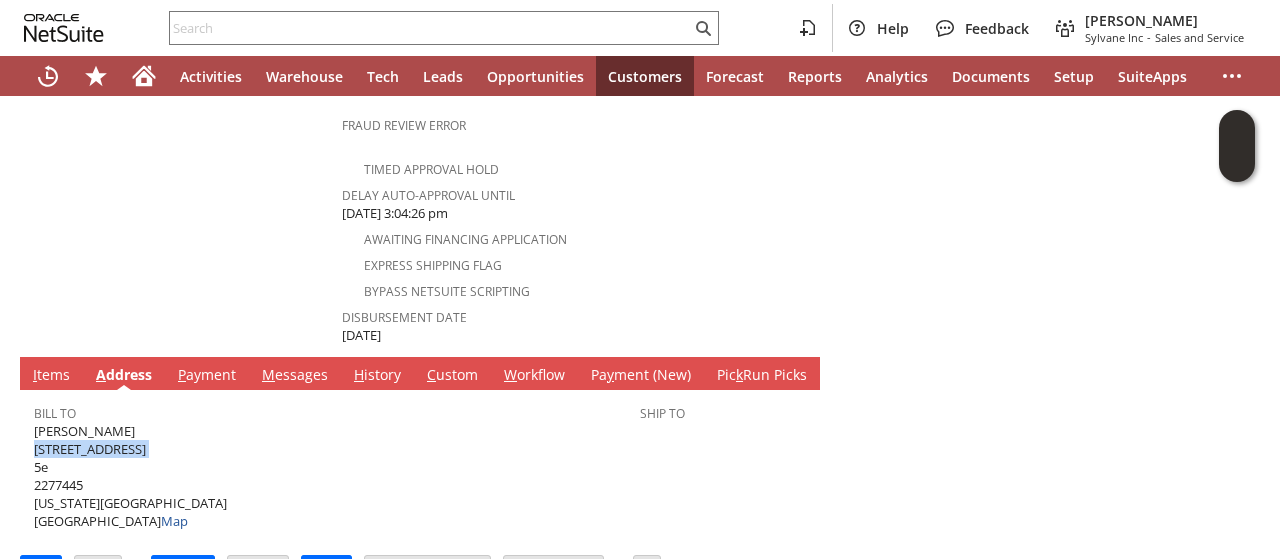click on "Doreen Frumkin 5 Riverside Dr 5e 2277445 New York Manhattan NY 10023 United States  Map" at bounding box center (130, 476) 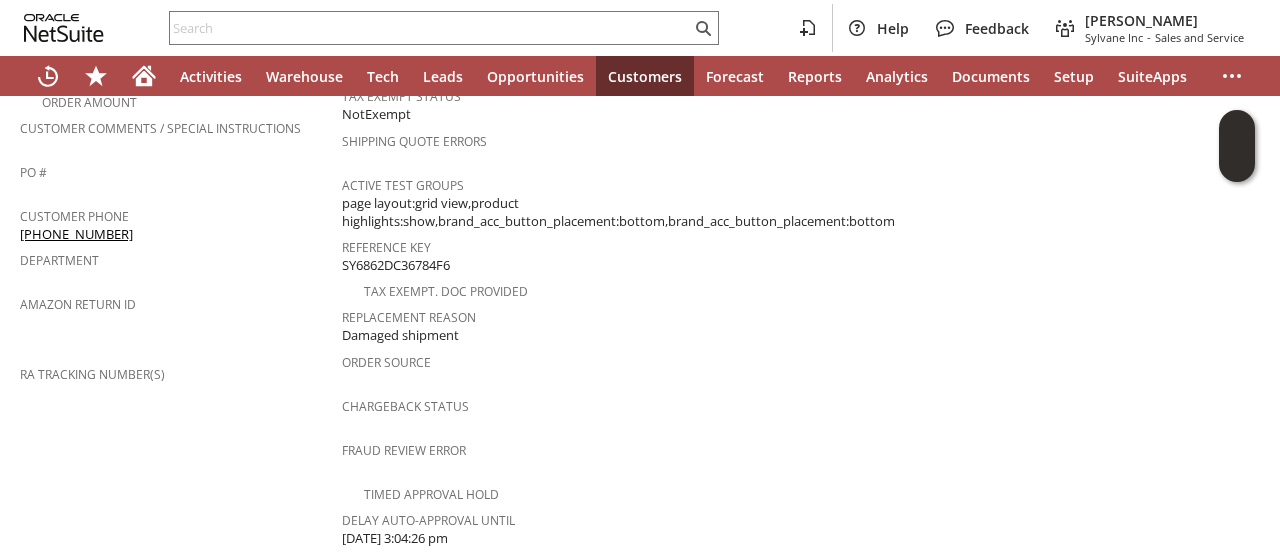 scroll, scrollTop: 883, scrollLeft: 0, axis: vertical 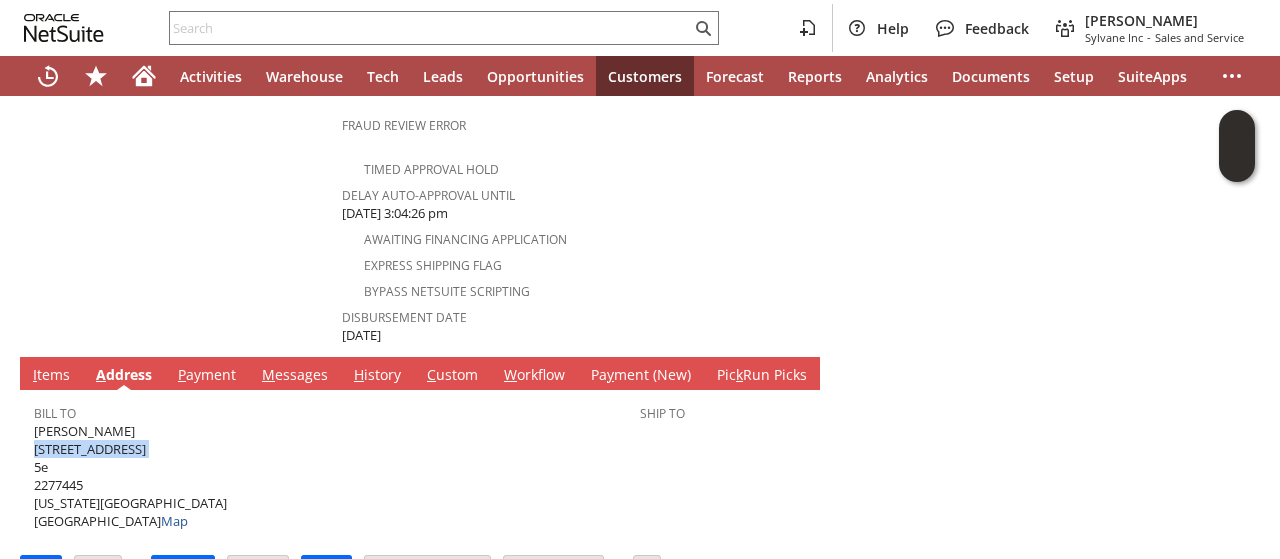 drag, startPoint x: 52, startPoint y: 327, endPoint x: 85, endPoint y: 449, distance: 126.38433 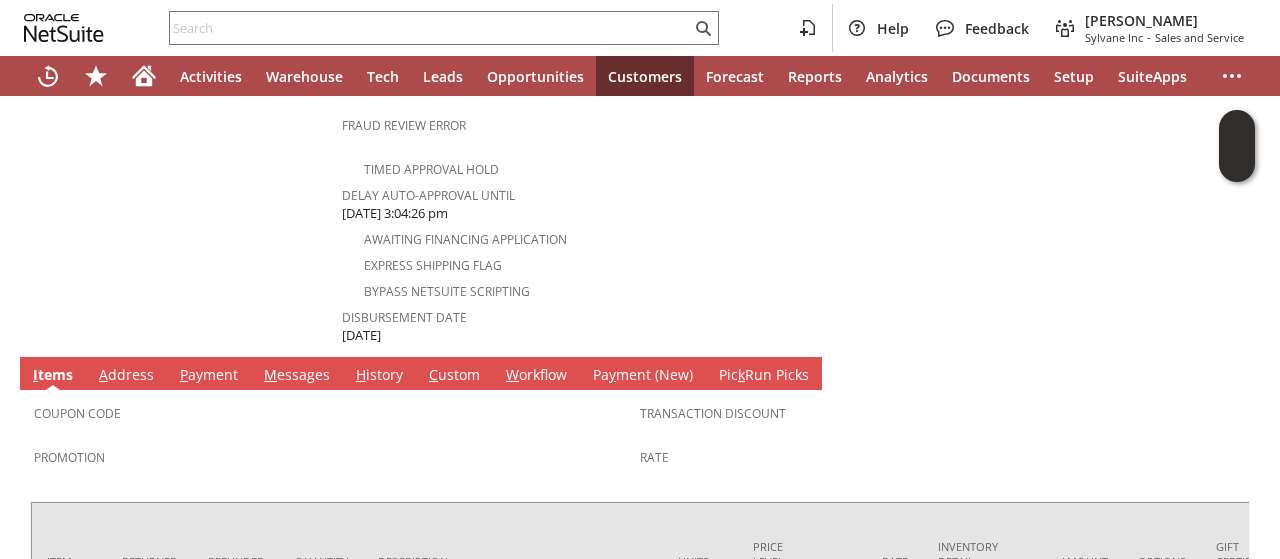 click on "A ddress" at bounding box center (126, 376) 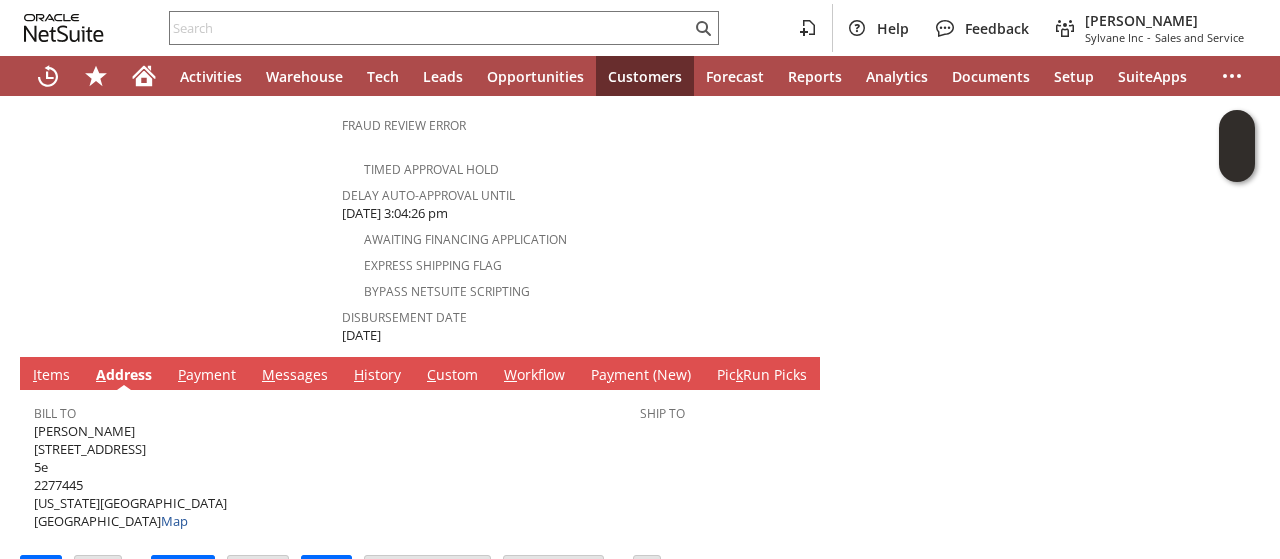 click on "Doreen Frumkin 5 Riverside Dr 5e 2277445 New York Manhattan NY 10023 United States  Map" at bounding box center [130, 476] 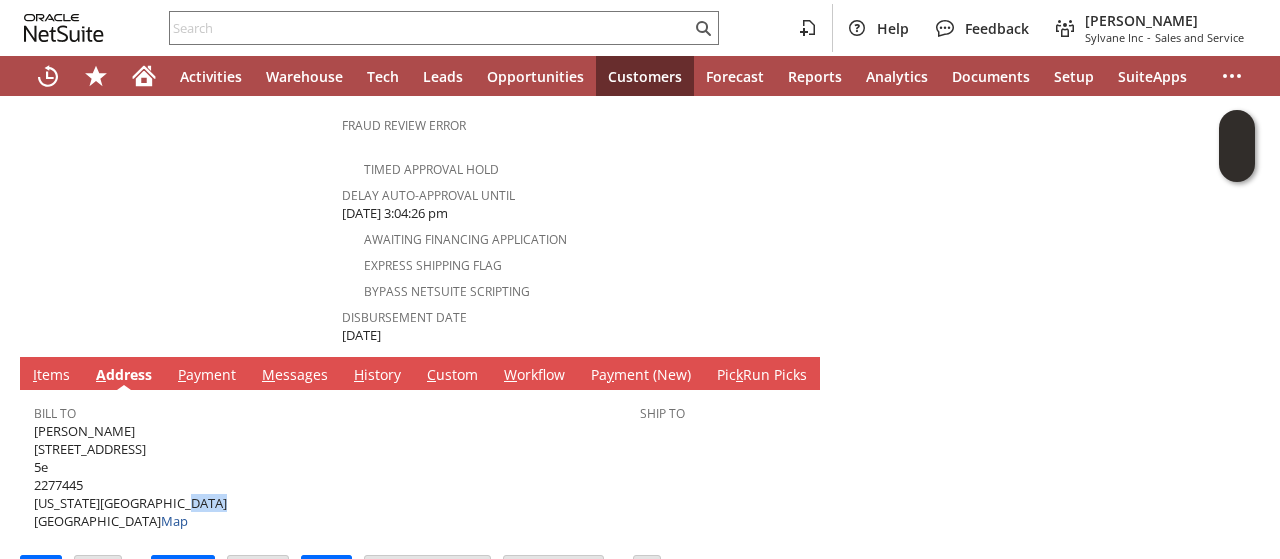 click on "Doreen Frumkin 5 Riverside Dr 5e 2277445 New York Manhattan NY 10023 United States  Map" at bounding box center [130, 476] 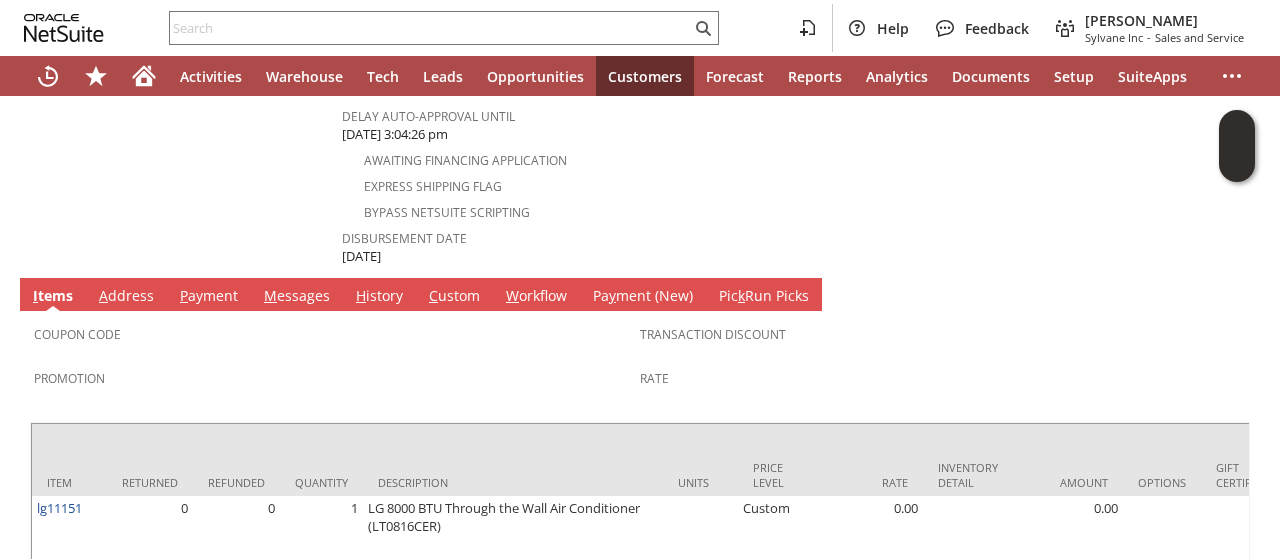scroll, scrollTop: 1032, scrollLeft: 0, axis: vertical 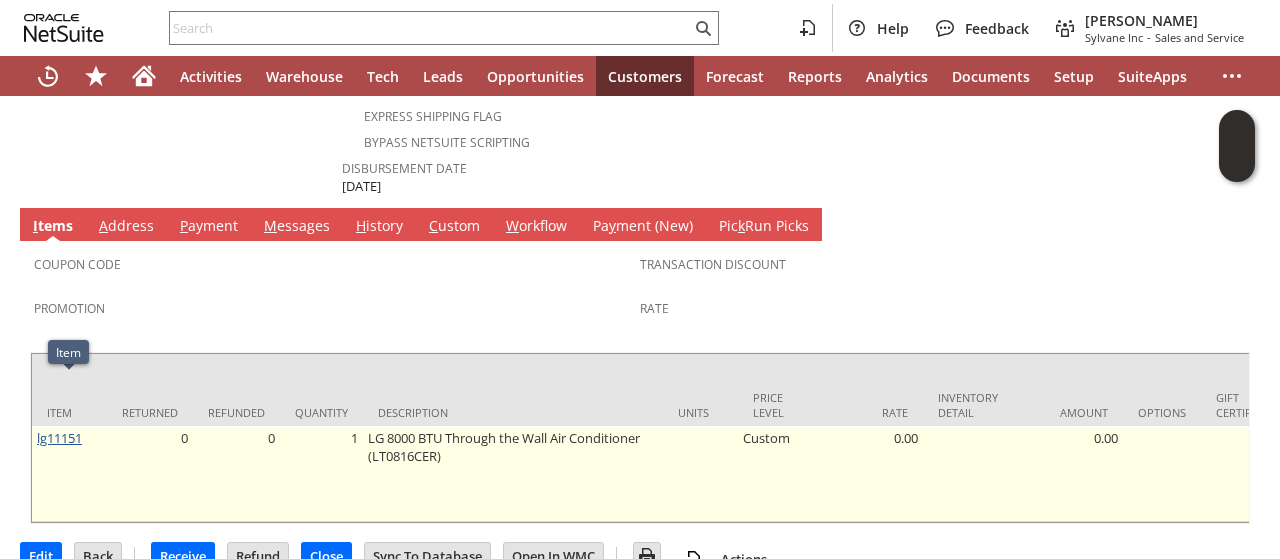click on "lg11151" at bounding box center [59, 438] 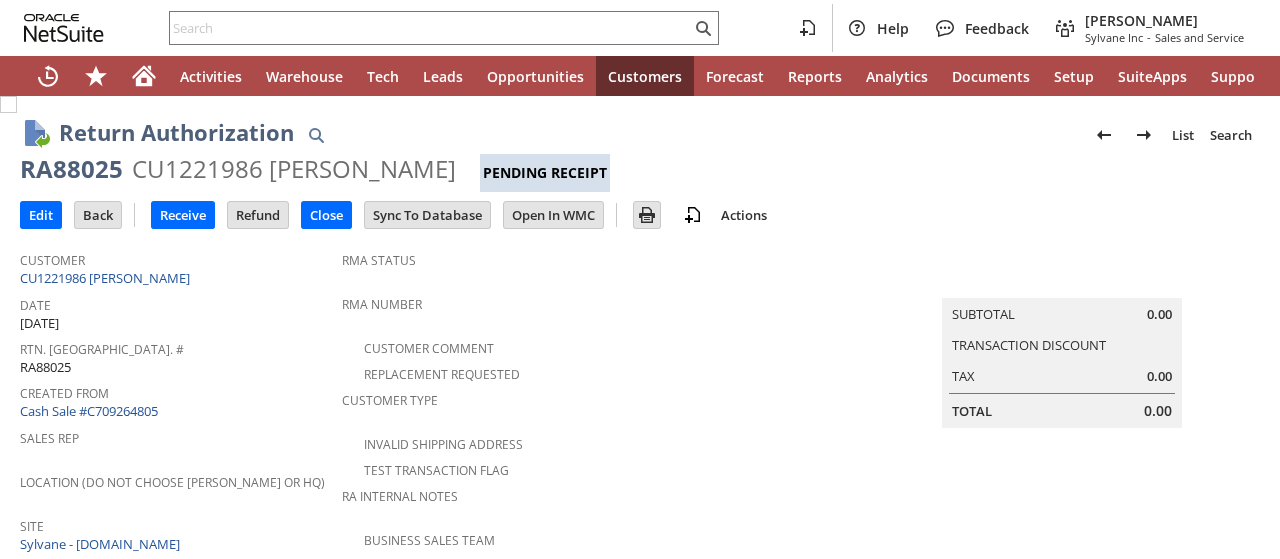 scroll, scrollTop: 0, scrollLeft: 0, axis: both 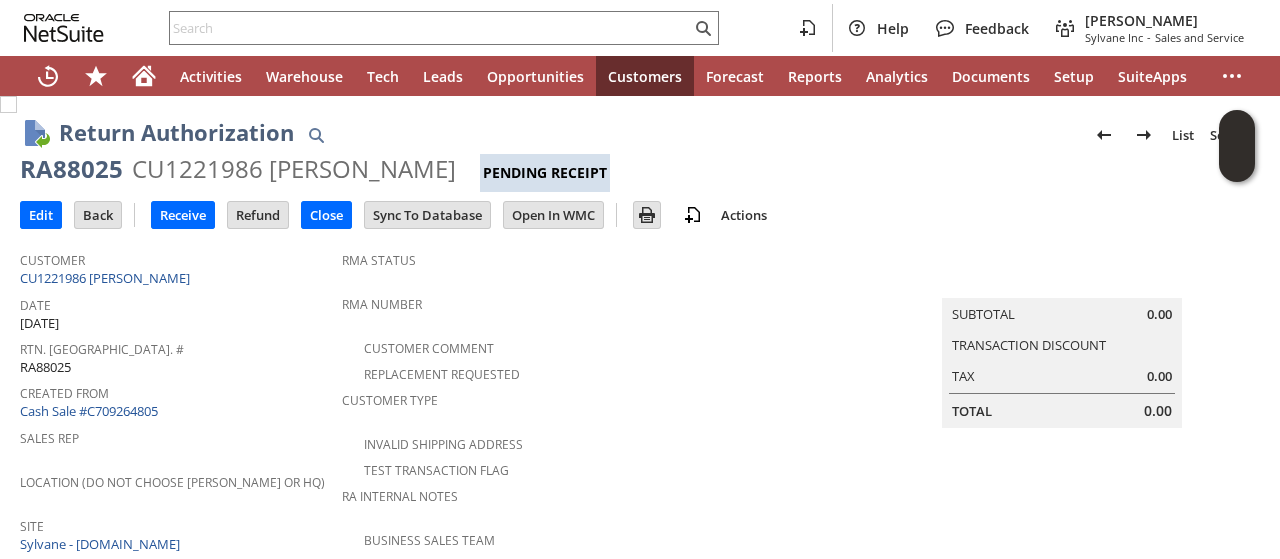 click on "RA88025" at bounding box center [71, 169] 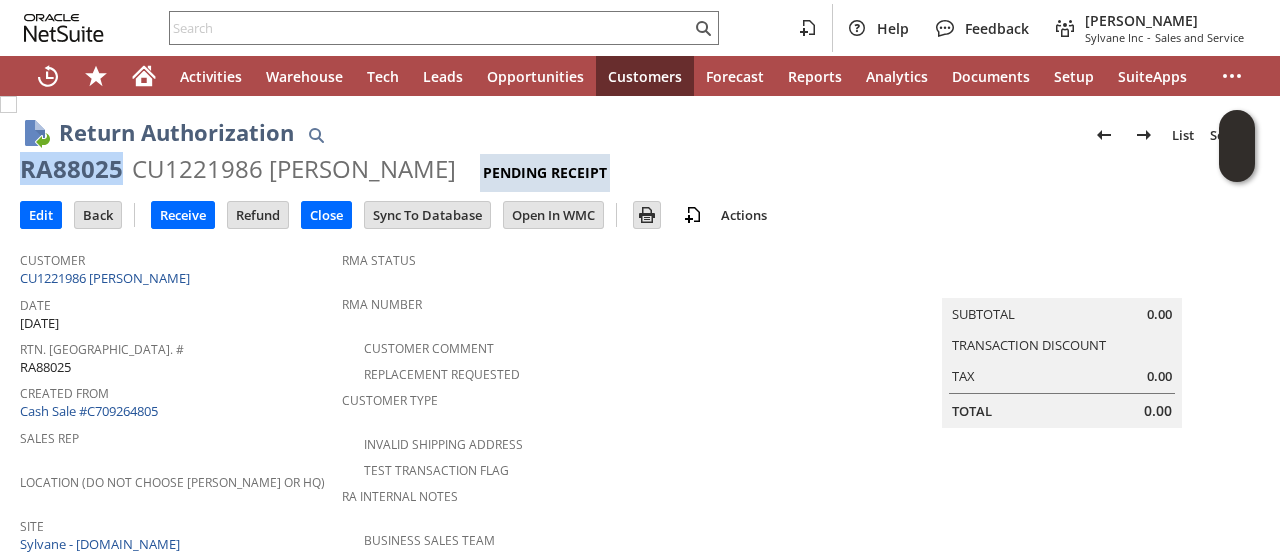 click on "RA88025" at bounding box center [71, 169] 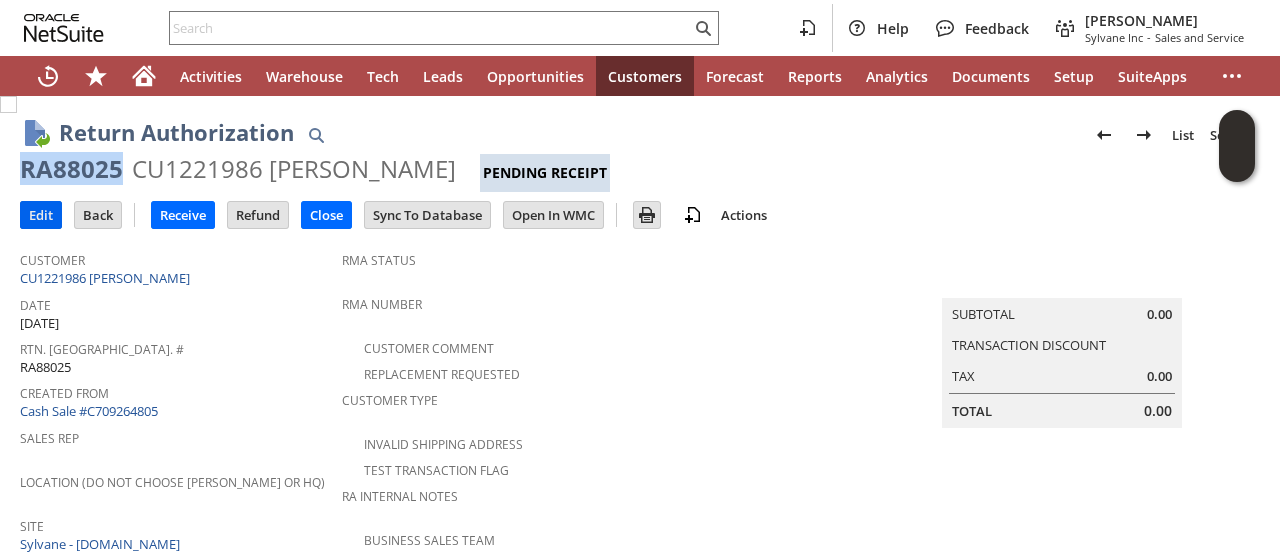 click on "Edit" at bounding box center (41, 215) 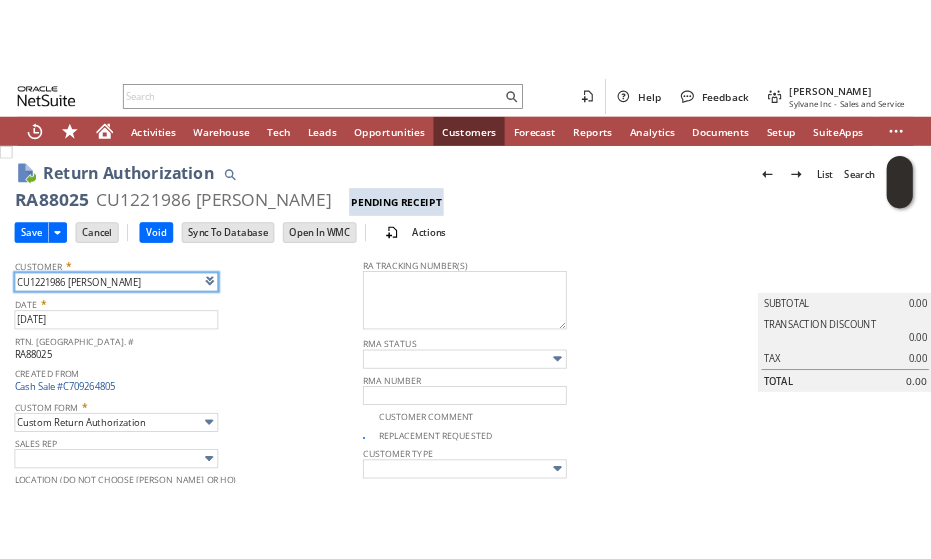 scroll, scrollTop: 0, scrollLeft: 0, axis: both 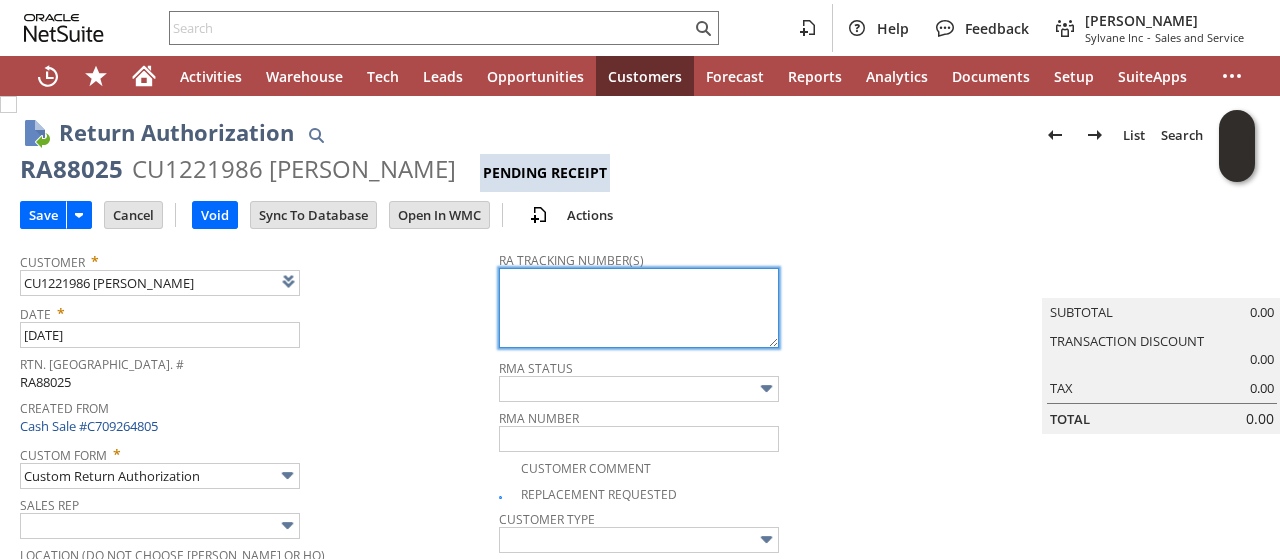 click at bounding box center (639, 308) 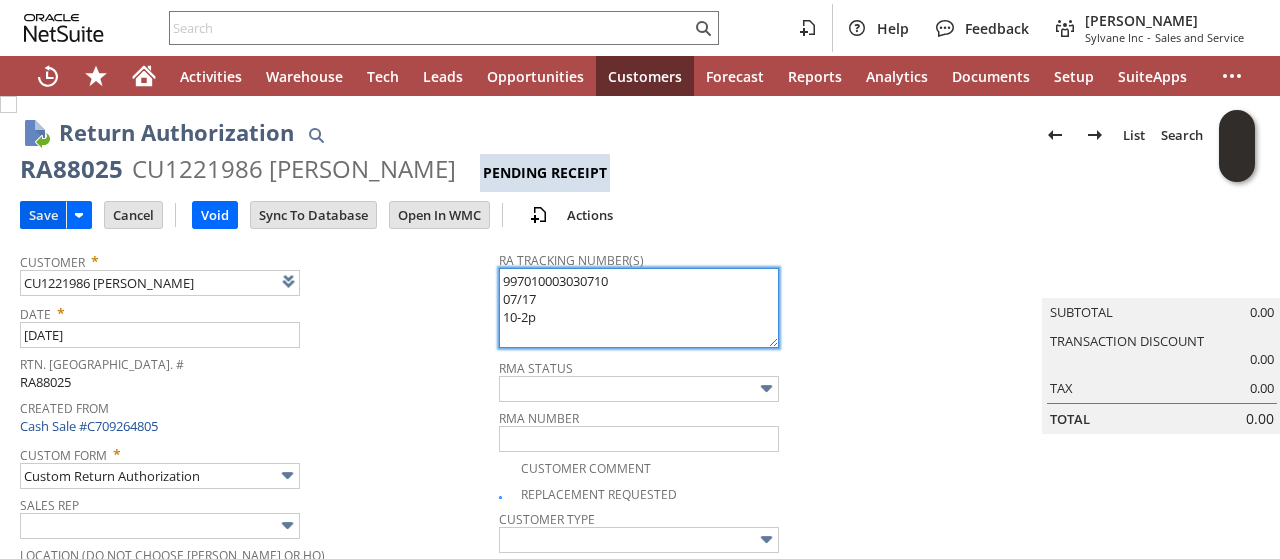 type on "997010003030710
07/17
10-2p" 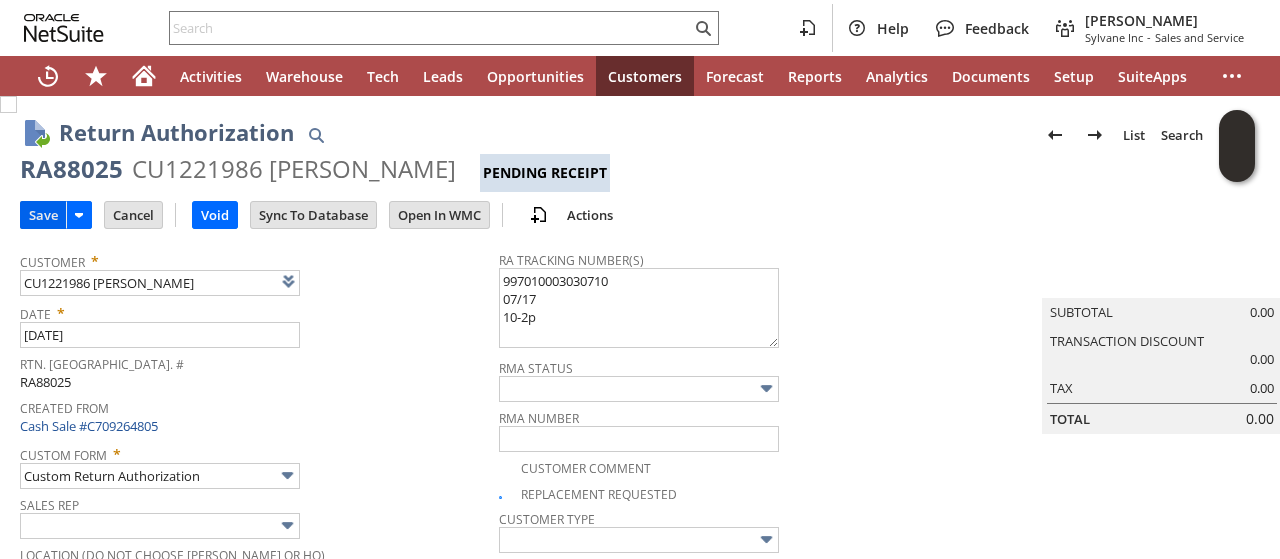 drag, startPoint x: 39, startPoint y: 213, endPoint x: 188, endPoint y: 151, distance: 161.38463 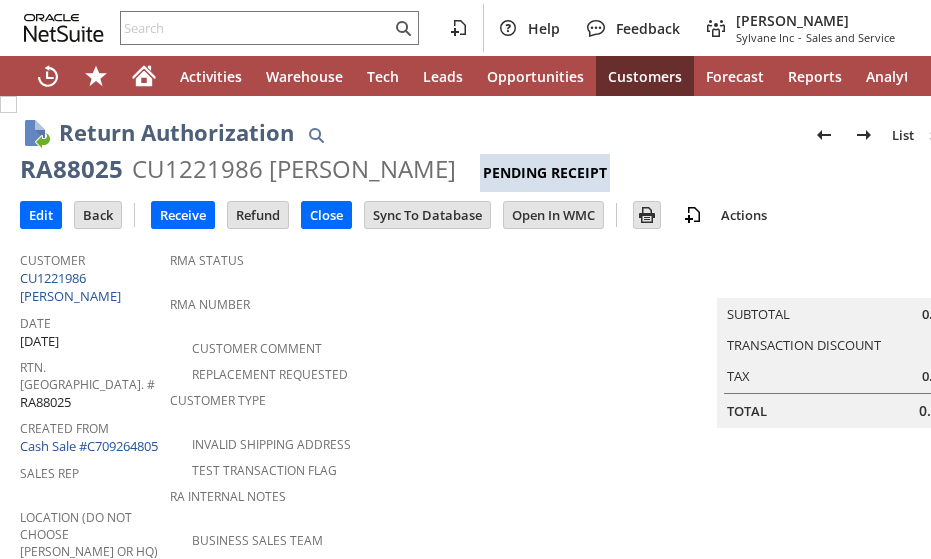 scroll, scrollTop: 0, scrollLeft: 0, axis: both 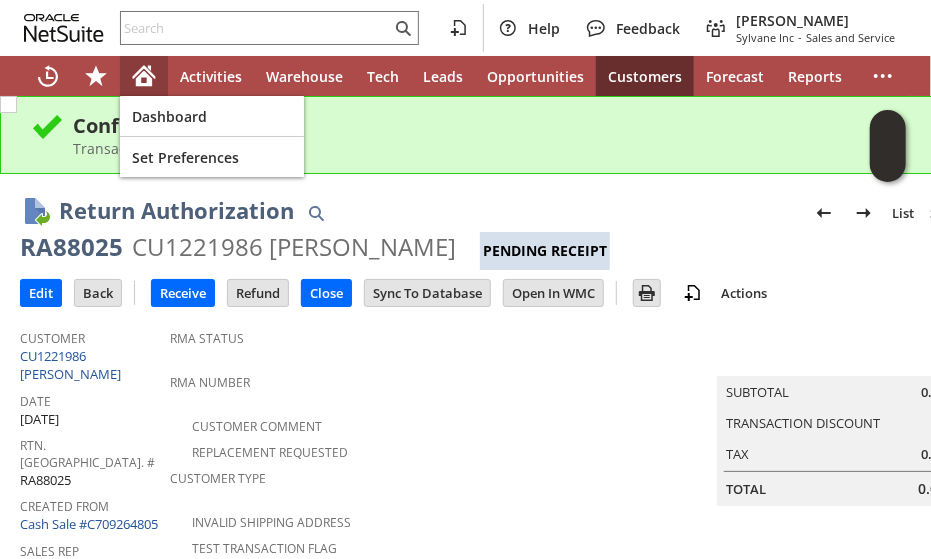 click 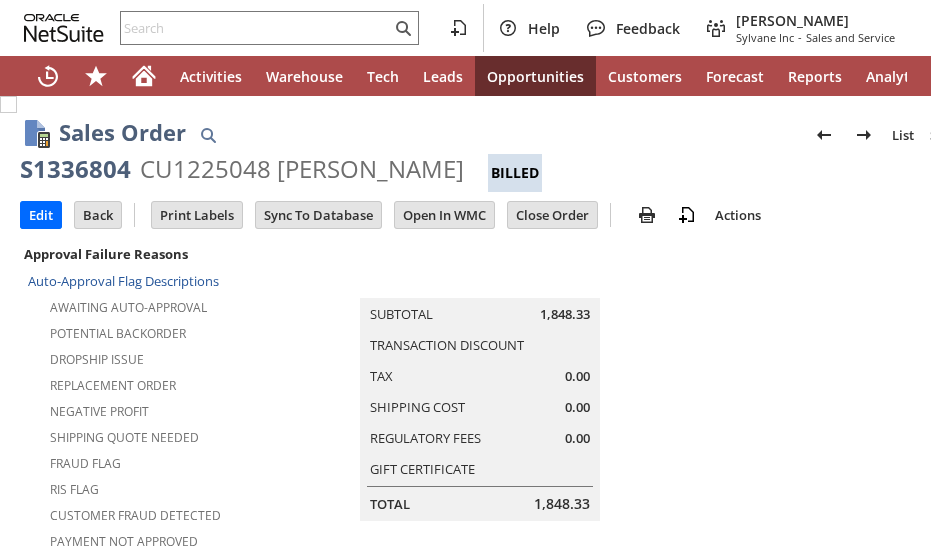 scroll, scrollTop: 0, scrollLeft: 0, axis: both 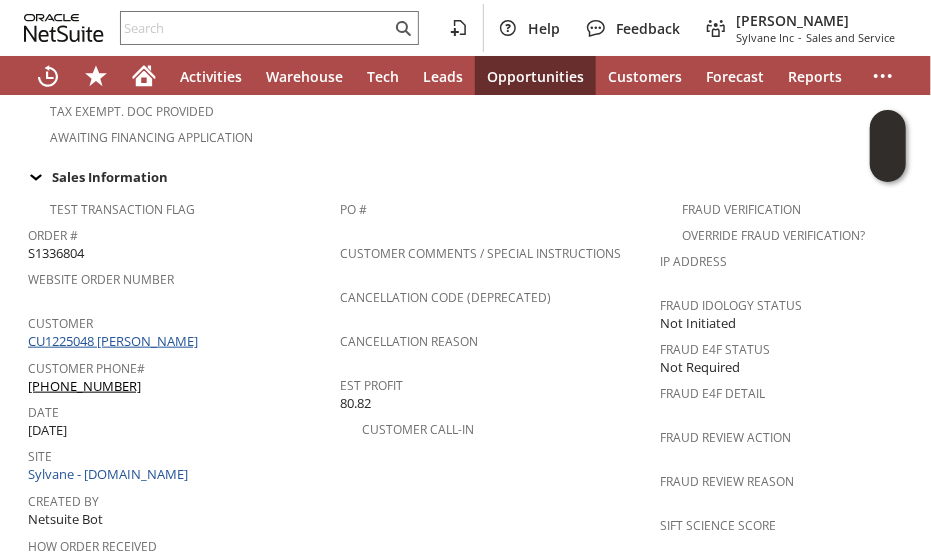 click on "CU1225048 [PERSON_NAME]" at bounding box center (115, 341) 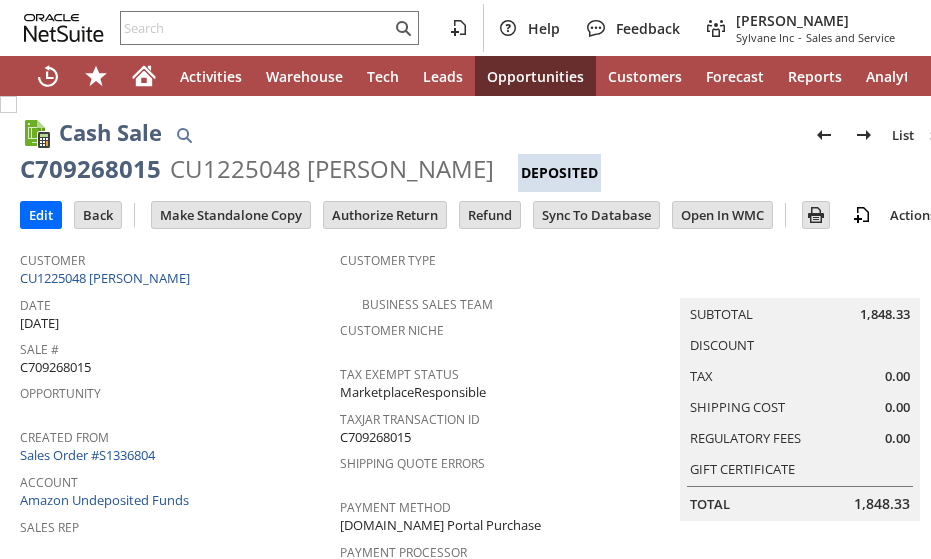 scroll, scrollTop: 0, scrollLeft: 0, axis: both 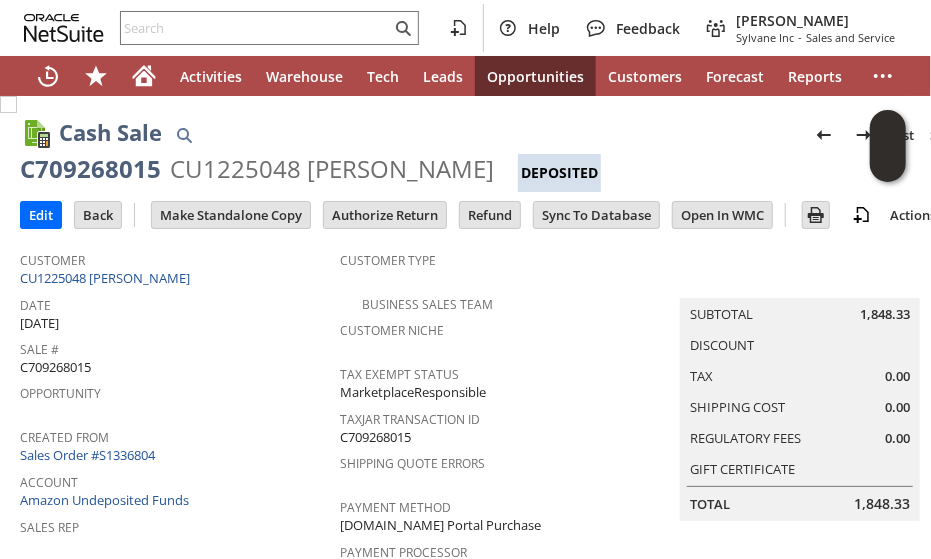 click on "Sale #" at bounding box center [175, 346] 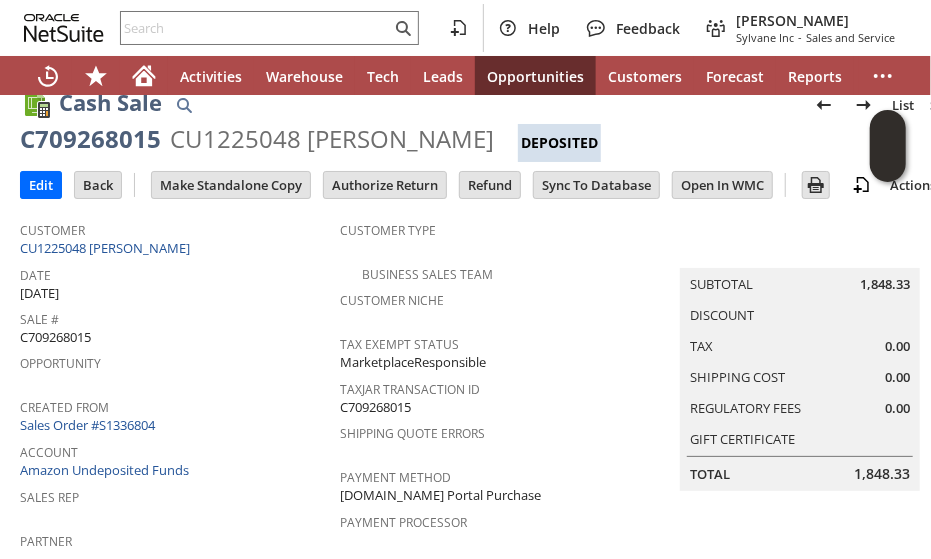scroll, scrollTop: 0, scrollLeft: 0, axis: both 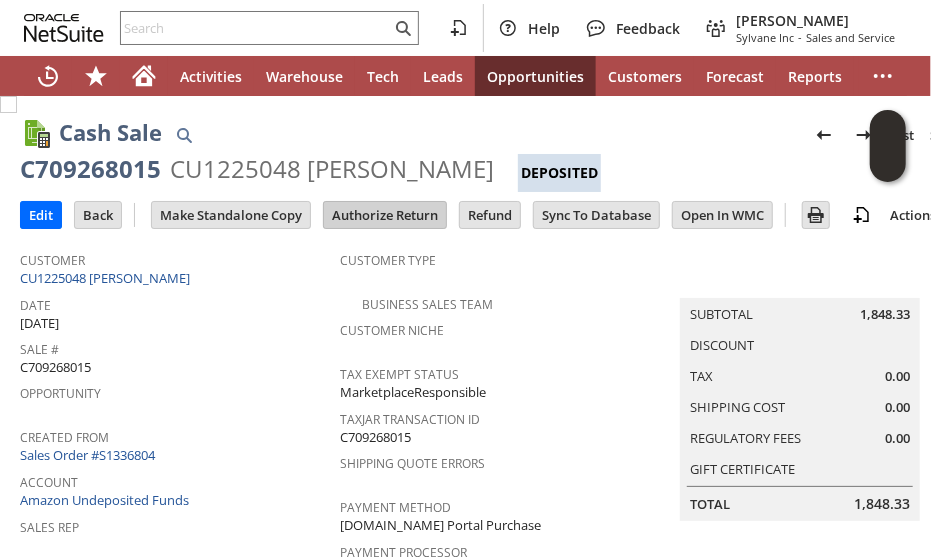 click on "Authorize Return" at bounding box center [385, 215] 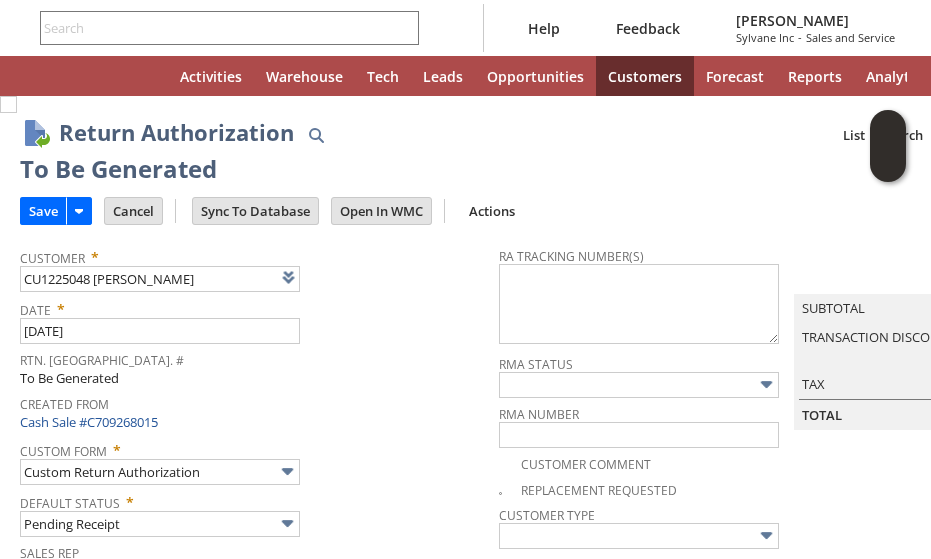 type 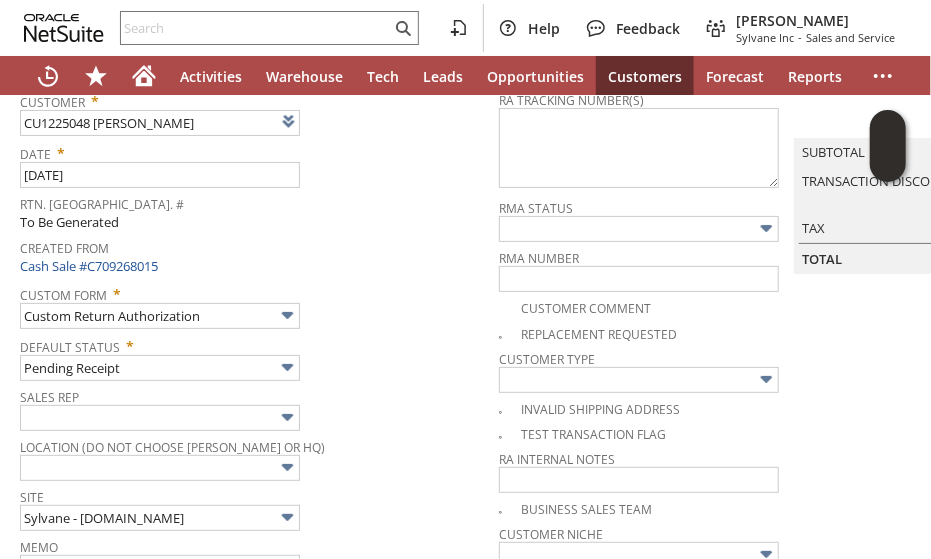scroll, scrollTop: 0, scrollLeft: 0, axis: both 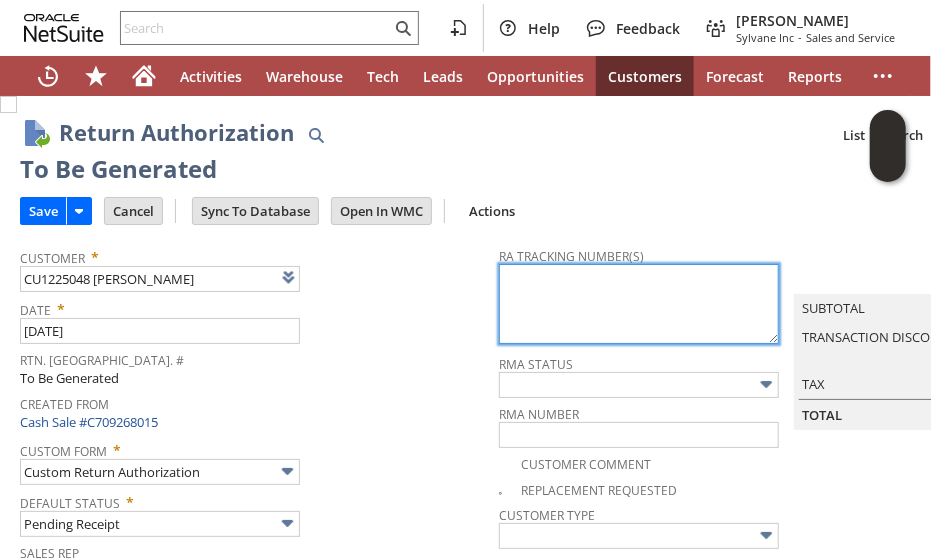 click at bounding box center (639, 304) 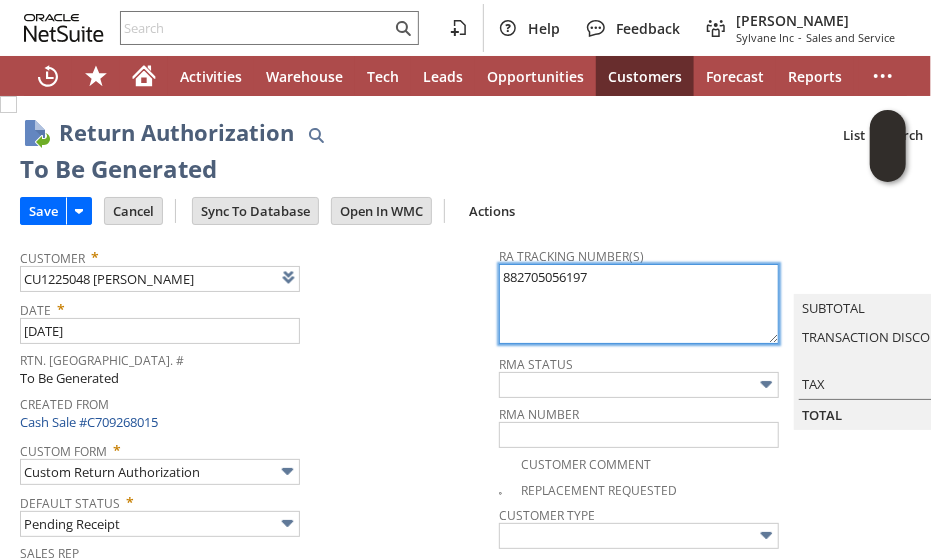 type on "882705056197" 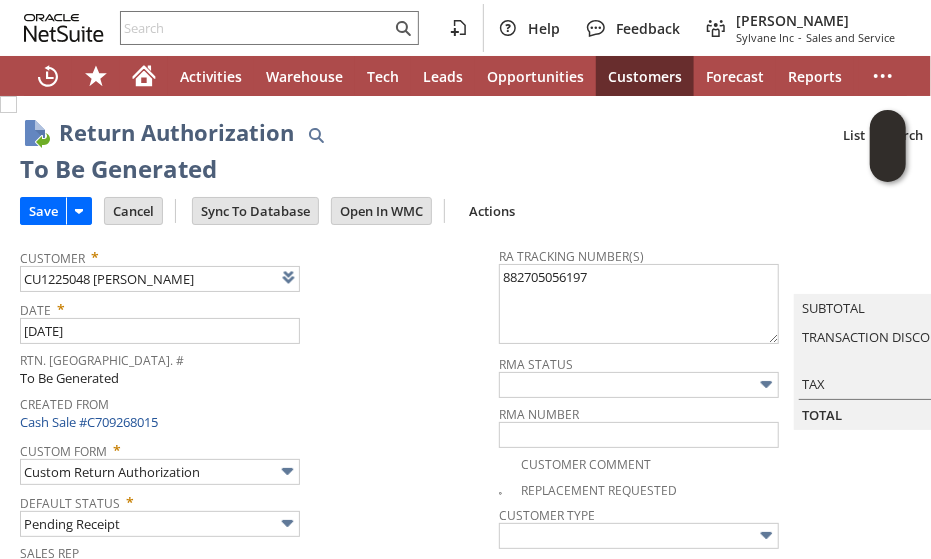 click on "Date
*" at bounding box center [254, 306] 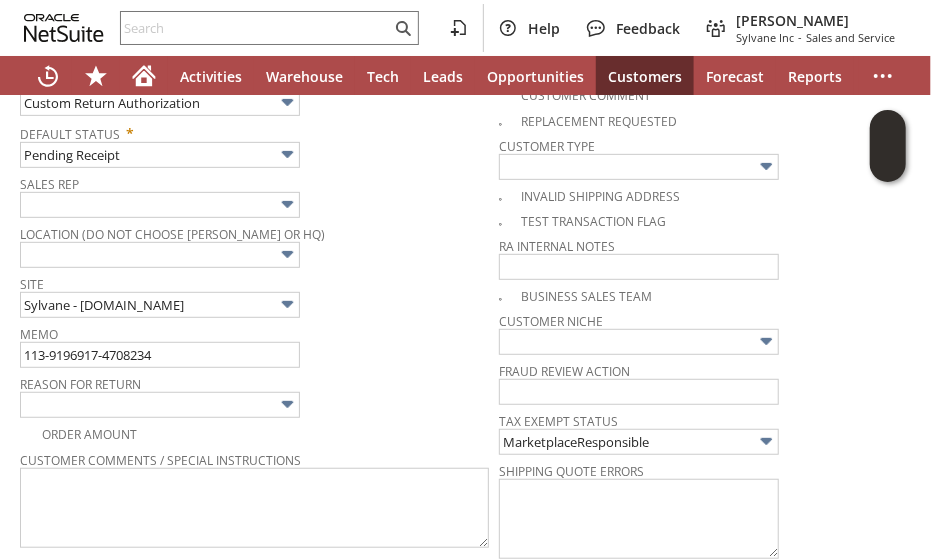 scroll, scrollTop: 400, scrollLeft: 0, axis: vertical 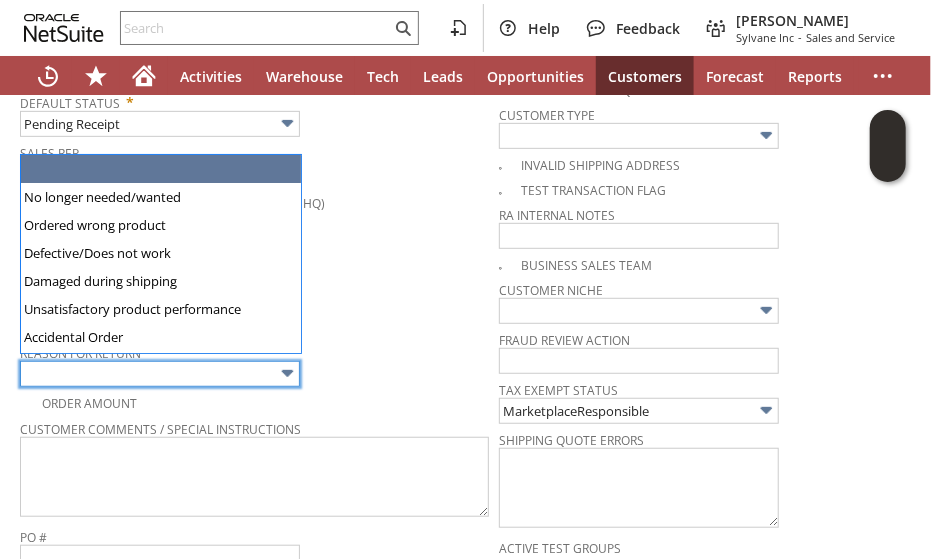 click at bounding box center [160, 374] 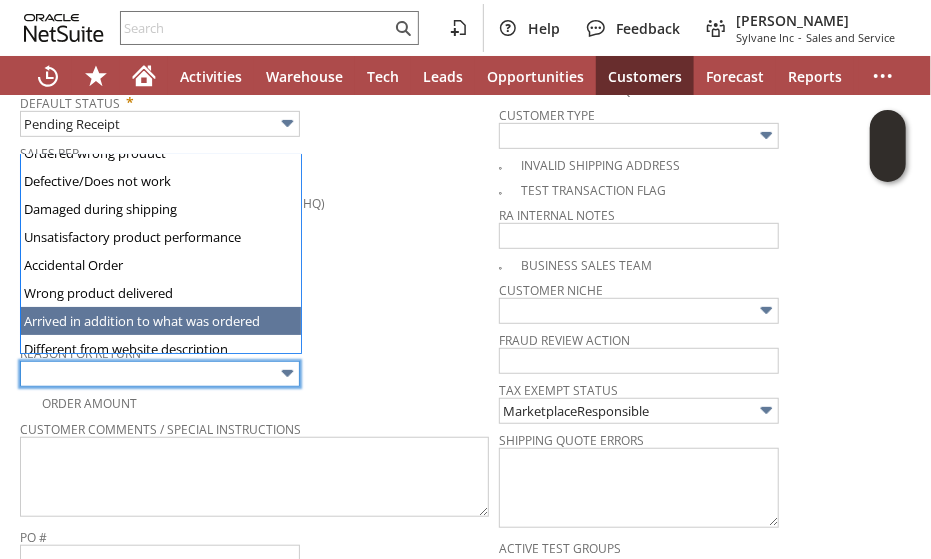 scroll, scrollTop: 138, scrollLeft: 0, axis: vertical 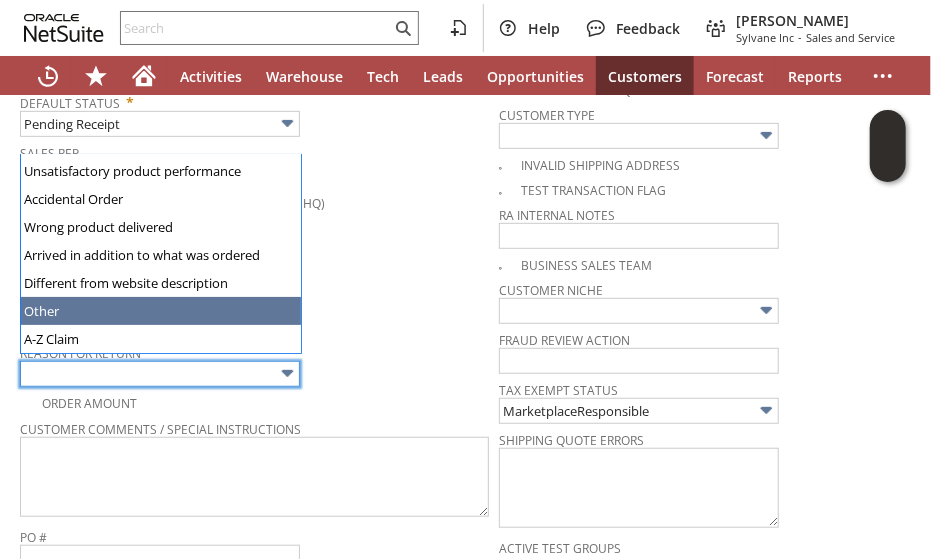 drag, startPoint x: 112, startPoint y: 319, endPoint x: 130, endPoint y: 308, distance: 21.095022 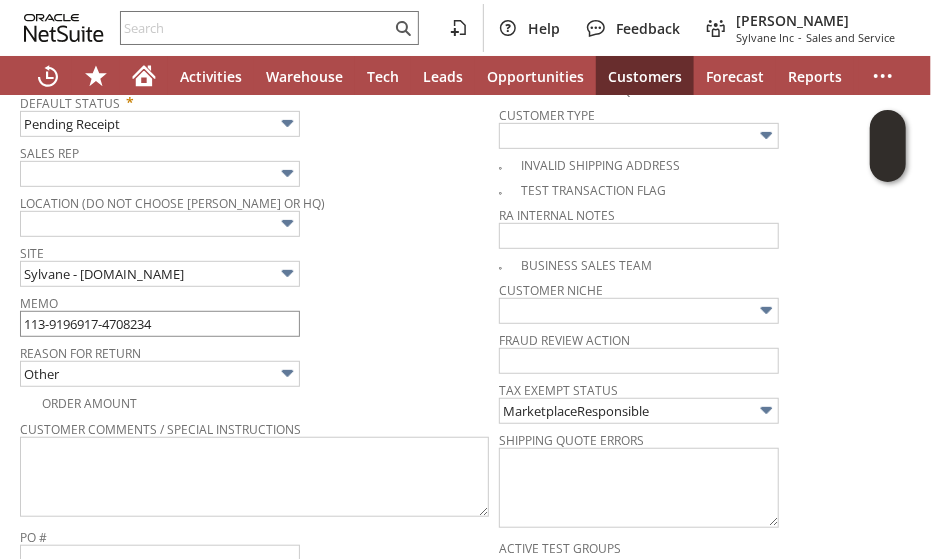 drag, startPoint x: 379, startPoint y: 304, endPoint x: 278, endPoint y: 309, distance: 101.12369 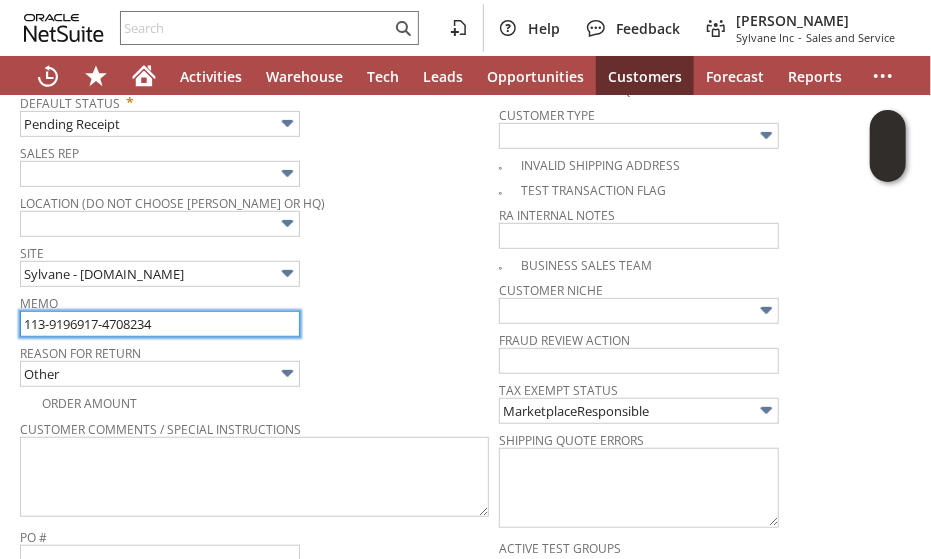 click on "113-9196917-4708234" at bounding box center (160, 324) 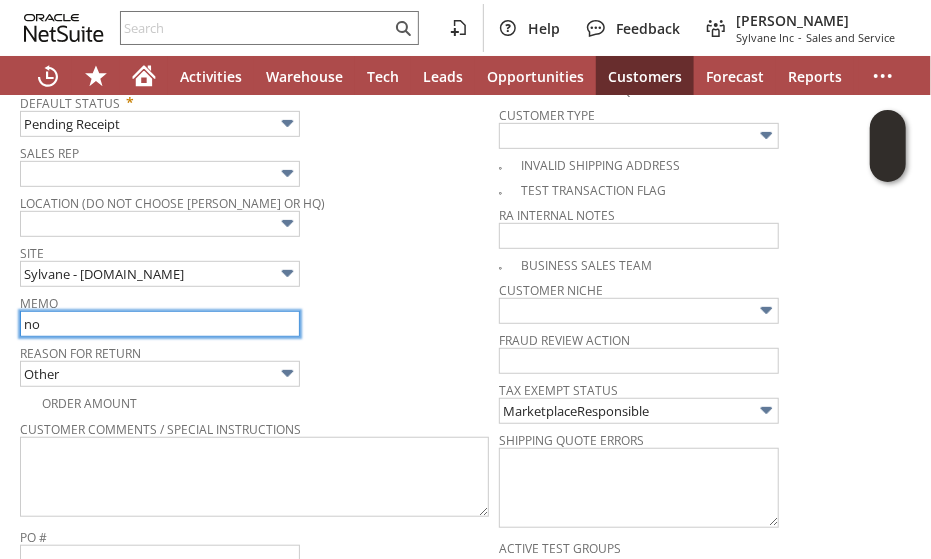 type on "Not able to reach customer to deliver" 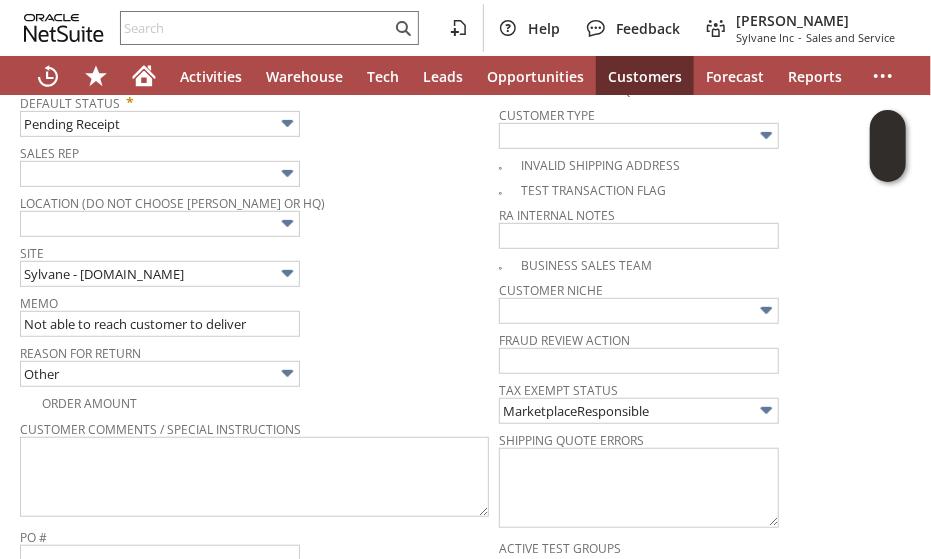 click on "Memo
Not able to reach customer to deliver" at bounding box center [254, 313] 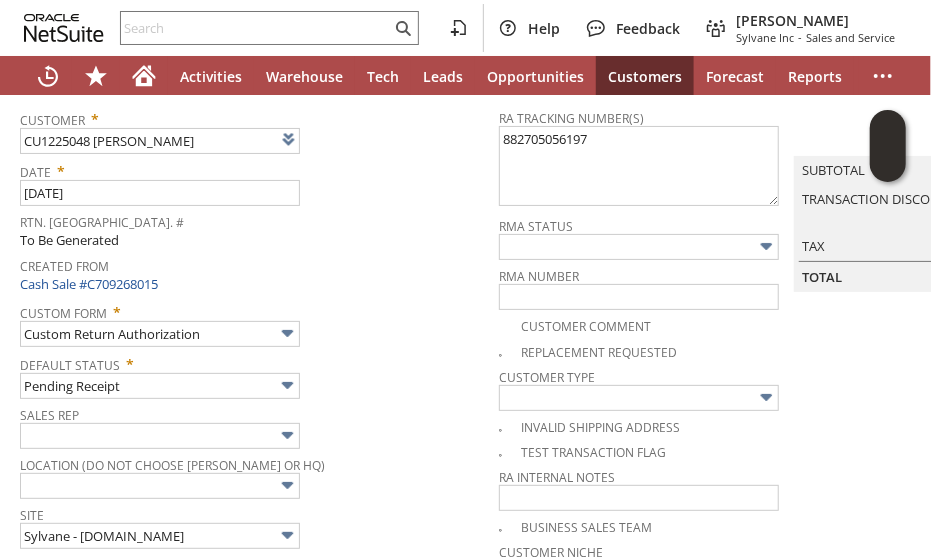 scroll, scrollTop: 0, scrollLeft: 0, axis: both 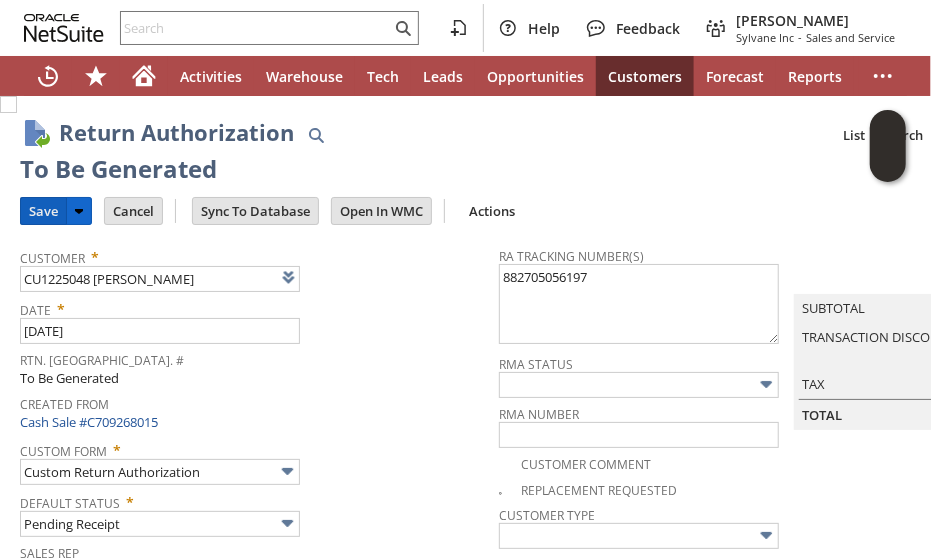 click on "Save" at bounding box center [43, 211] 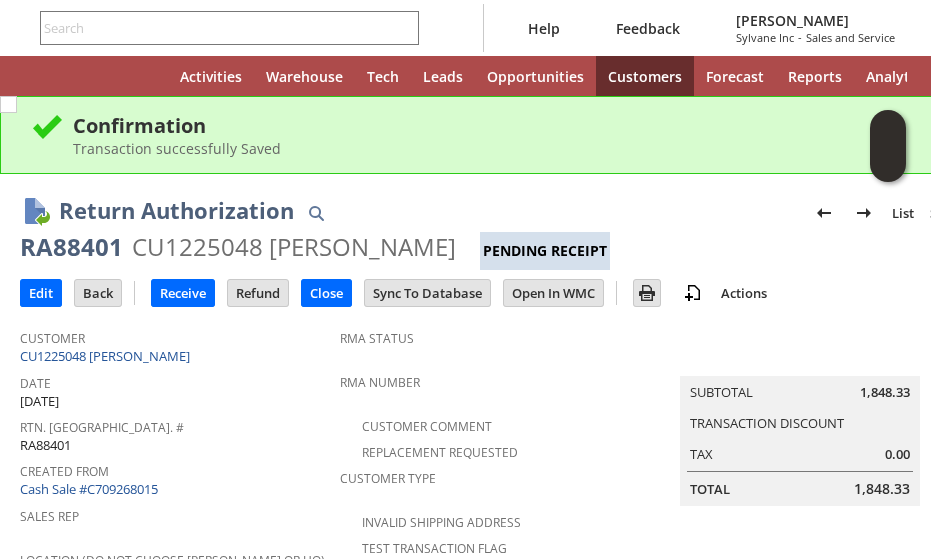 scroll, scrollTop: 0, scrollLeft: 0, axis: both 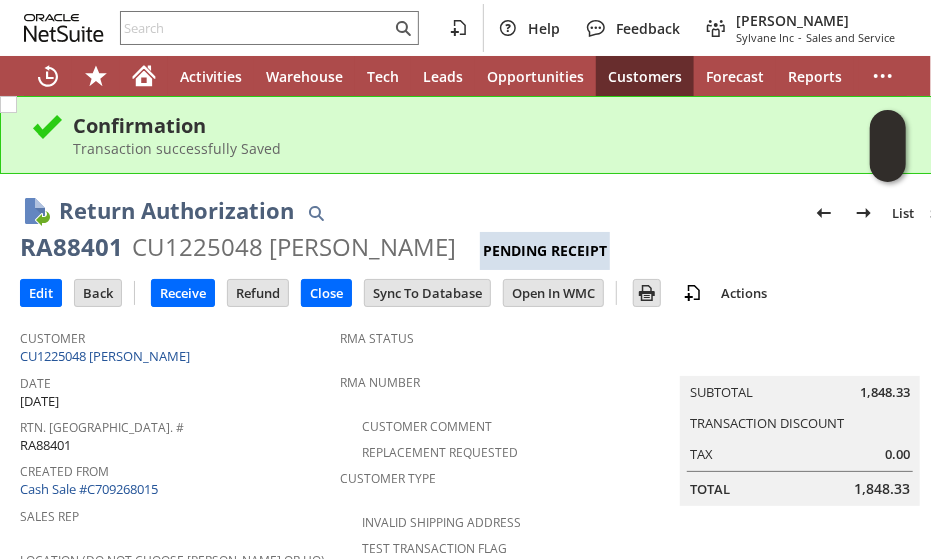 click on "RA88401" at bounding box center [71, 247] 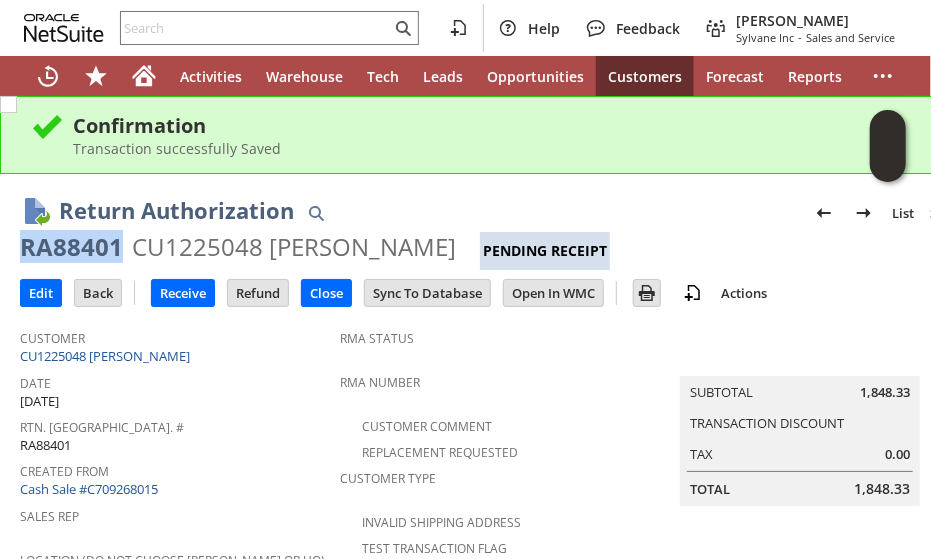 click on "RA88401" at bounding box center (71, 247) 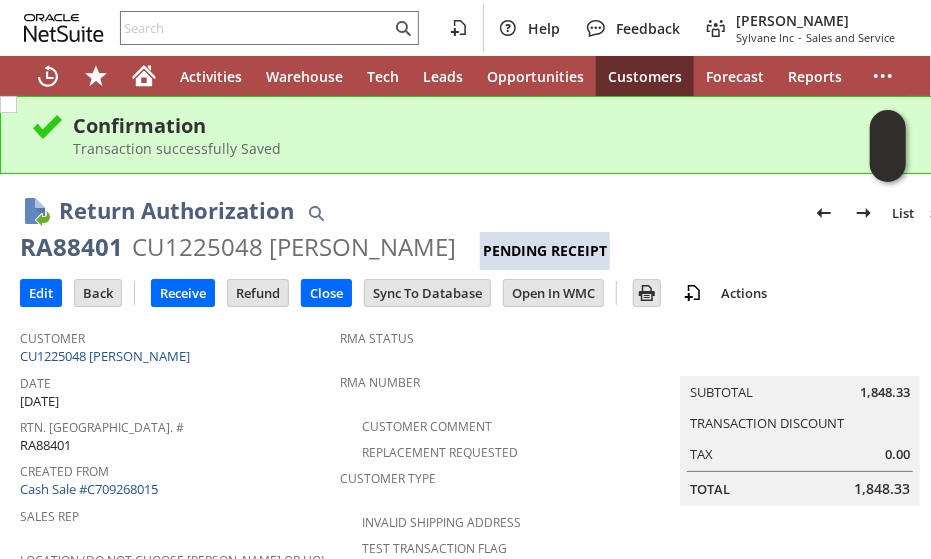 click on "Return Authorization
List
Search" at bounding box center (519, 212) 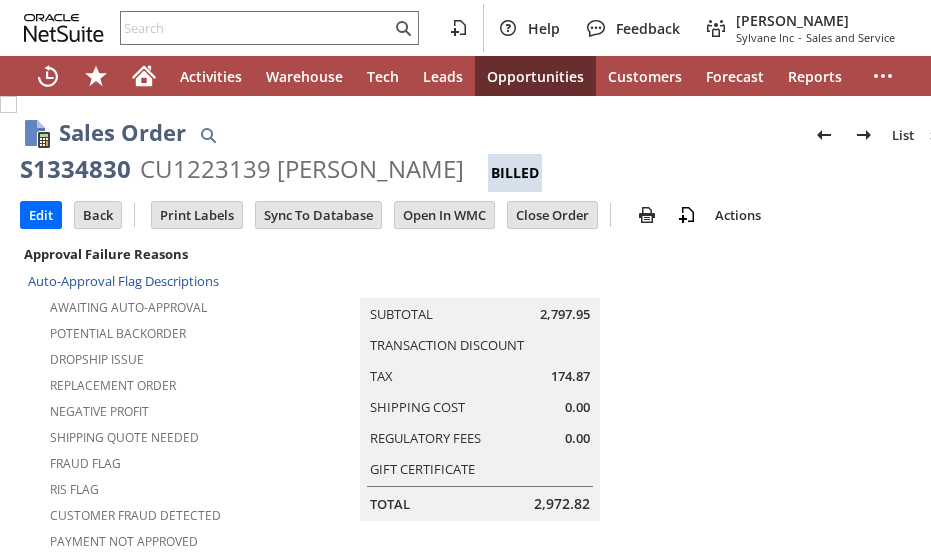 scroll, scrollTop: 0, scrollLeft: 0, axis: both 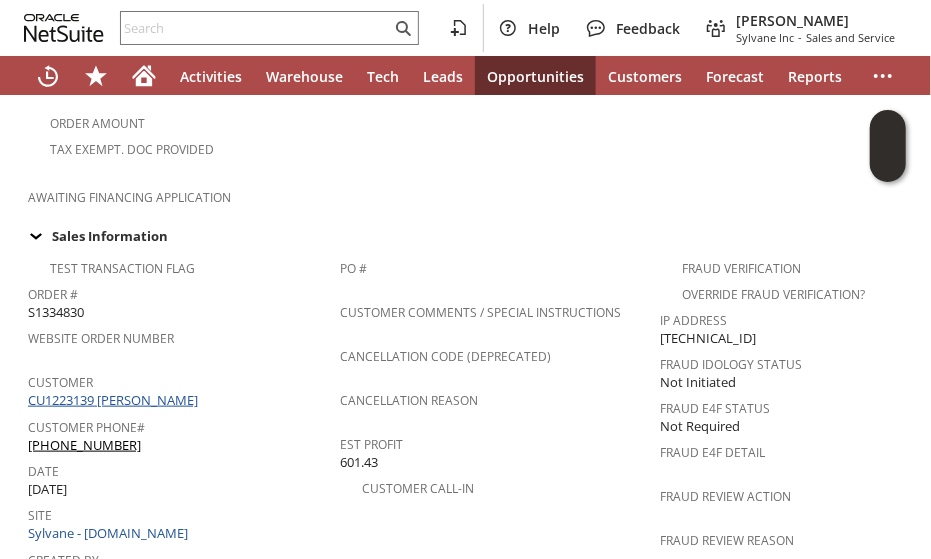 click on "CU1223139 [PERSON_NAME]" at bounding box center (115, 400) 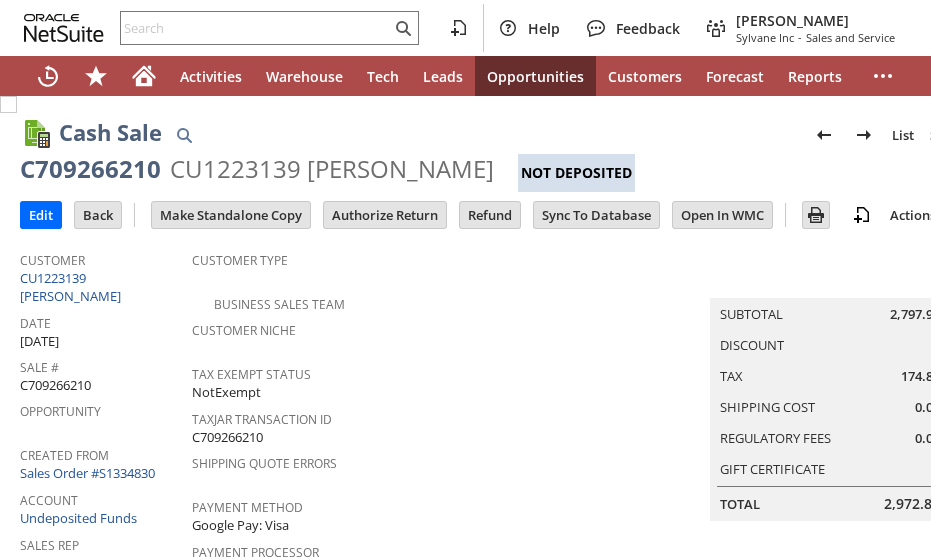 scroll, scrollTop: 0, scrollLeft: 0, axis: both 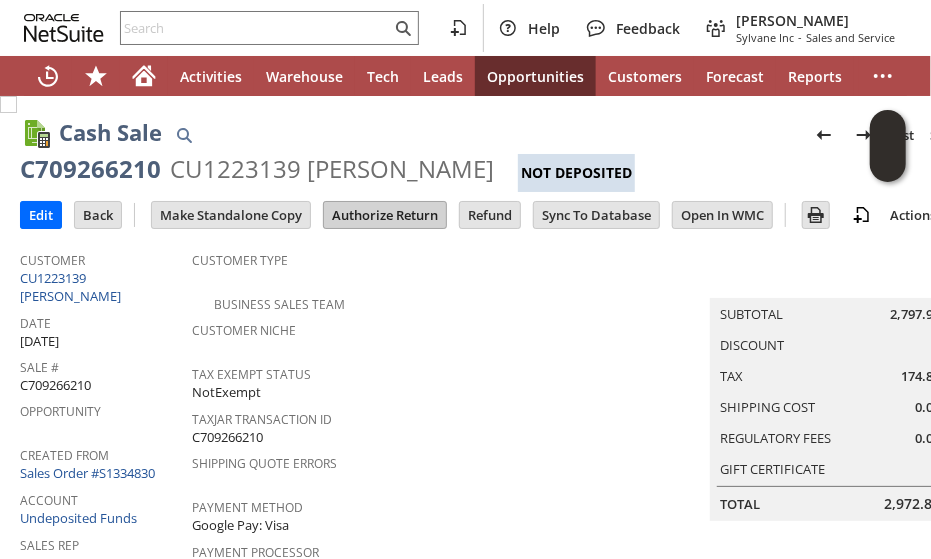 click on "Authorize Return" at bounding box center [385, 215] 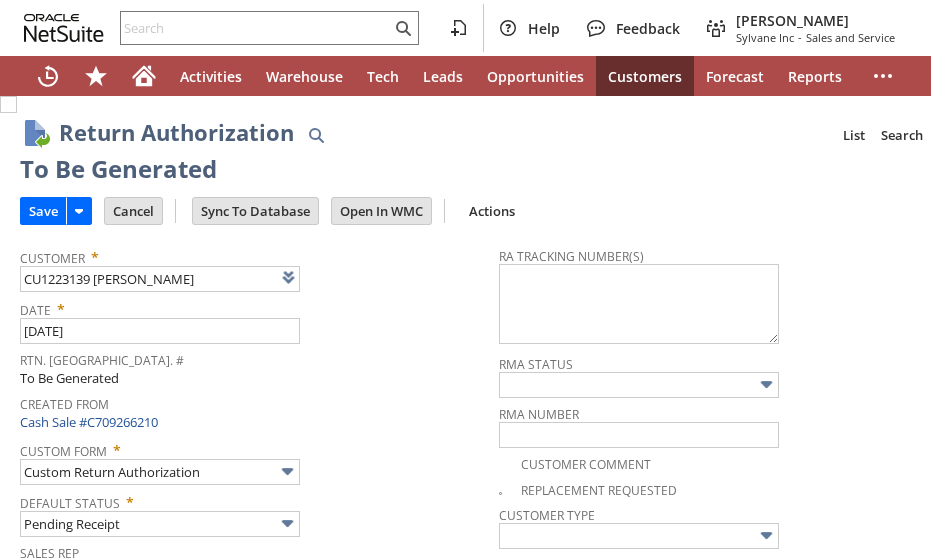 scroll, scrollTop: 0, scrollLeft: 0, axis: both 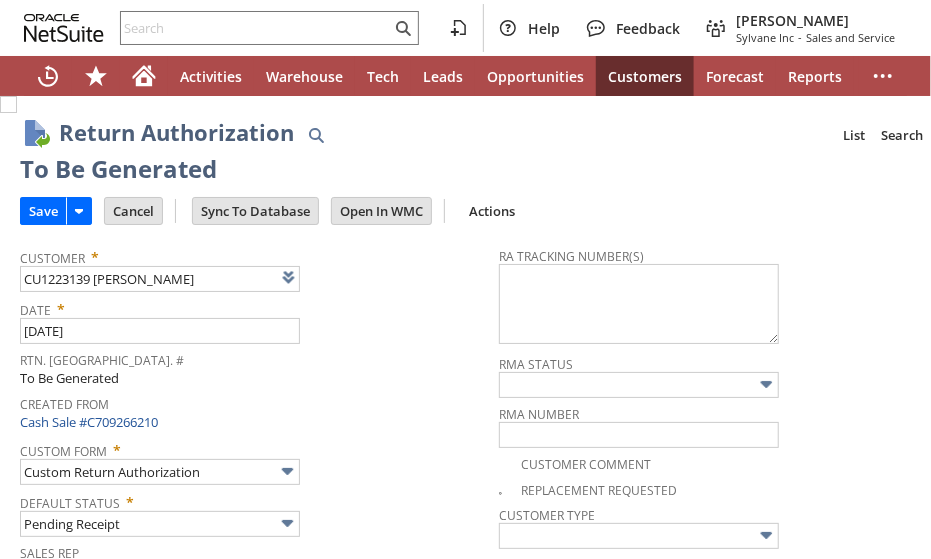 type 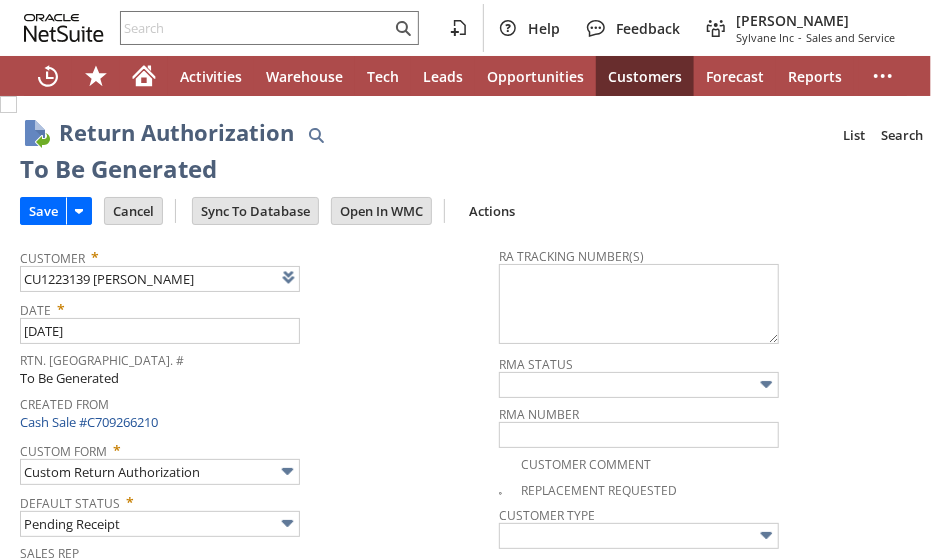 type on "Add" 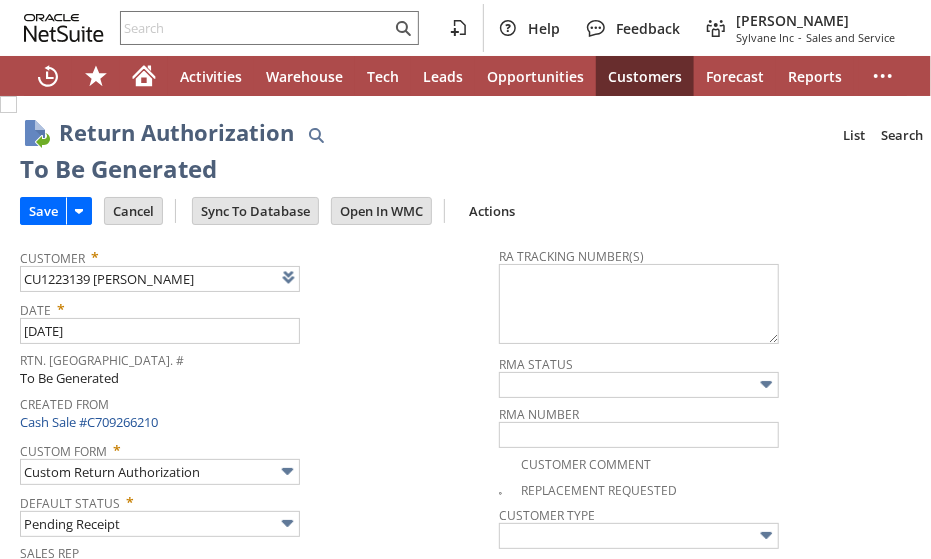 scroll, scrollTop: 1400, scrollLeft: 0, axis: vertical 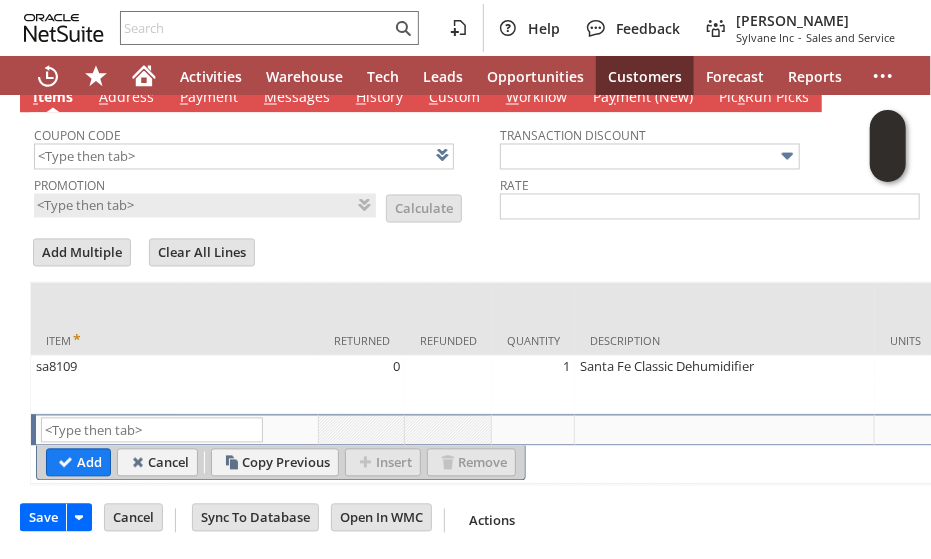 click on "Add Multiple
Clear All Lines
Line Items
All
Item
*
Returned
Refunded
Quantity
Description
Units
Price Level
Rate
Inventory Detail
Amount" at bounding box center (500, 361) 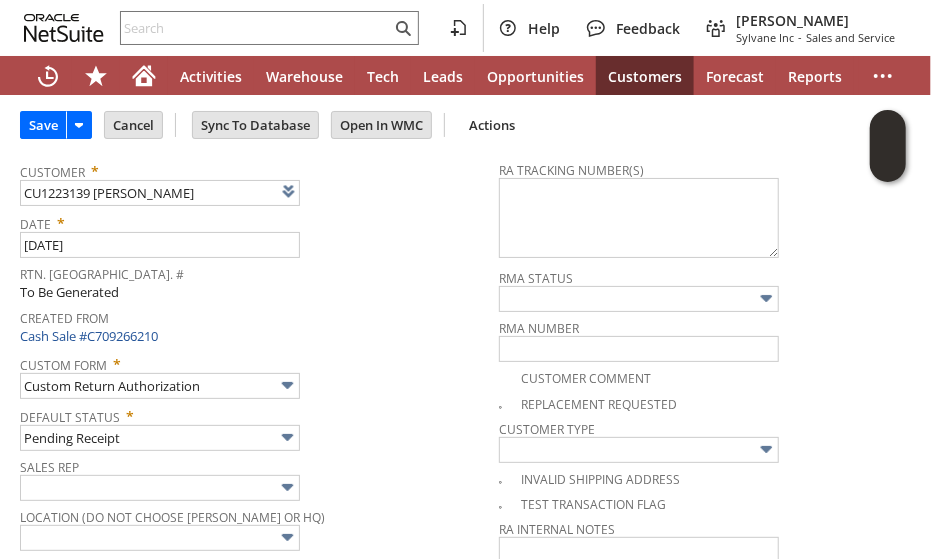scroll, scrollTop: 0, scrollLeft: 0, axis: both 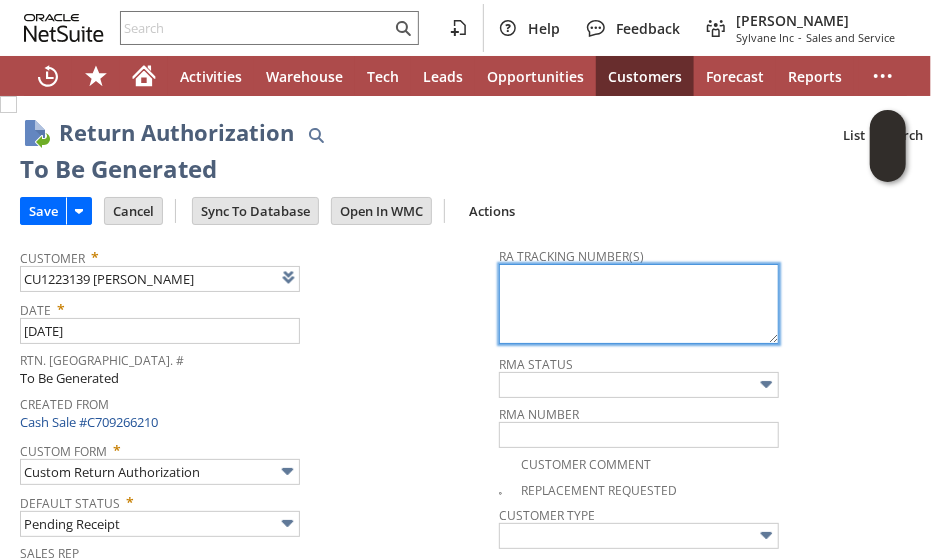 click at bounding box center (639, 304) 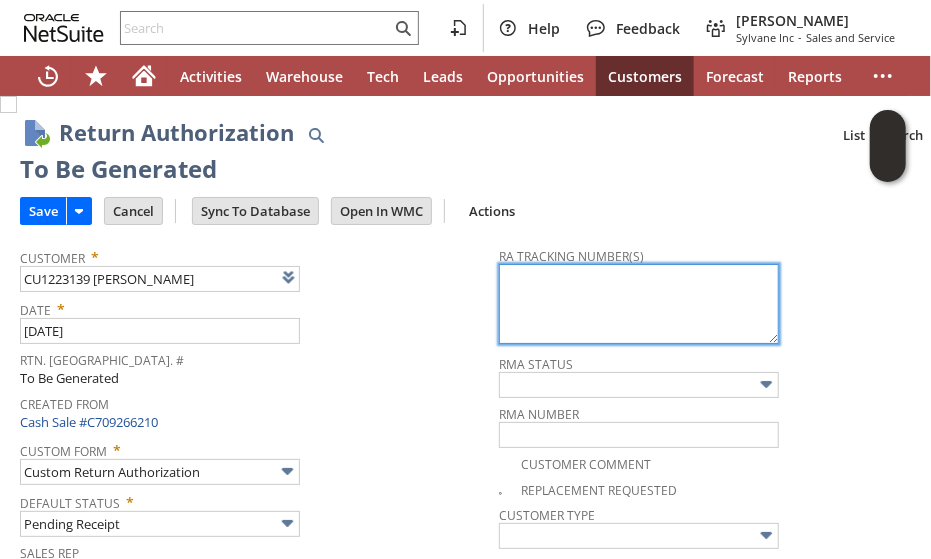 paste on "882562843535" 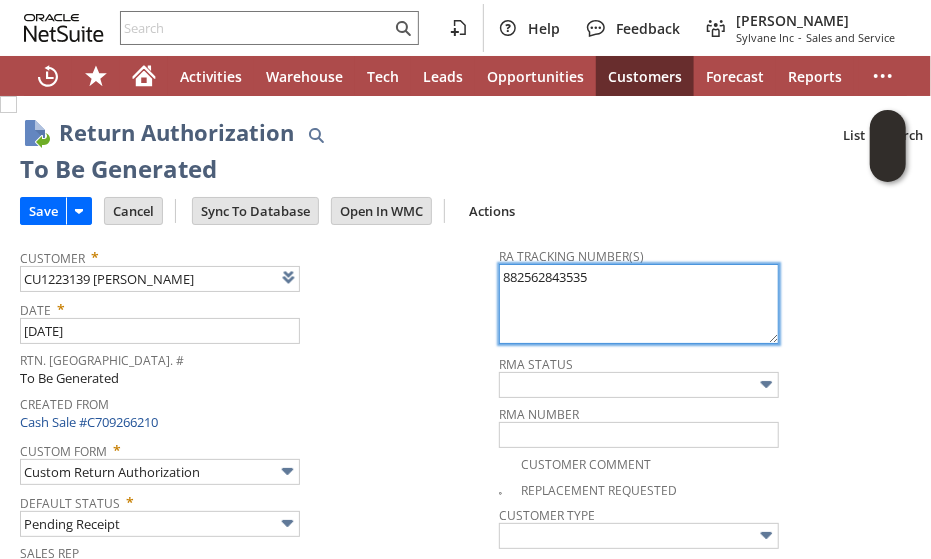 type on "882562843535" 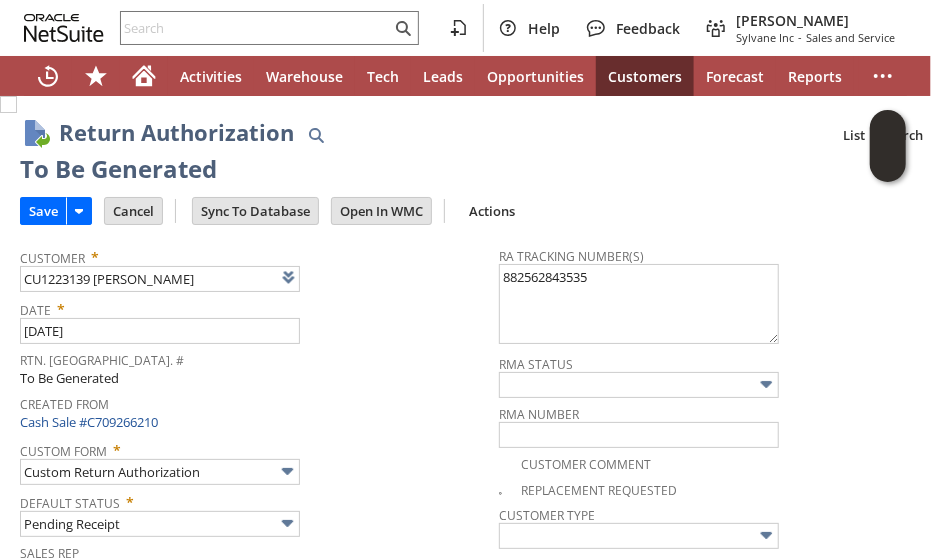 click on "Date
*
7/16/2025" at bounding box center [254, 319] 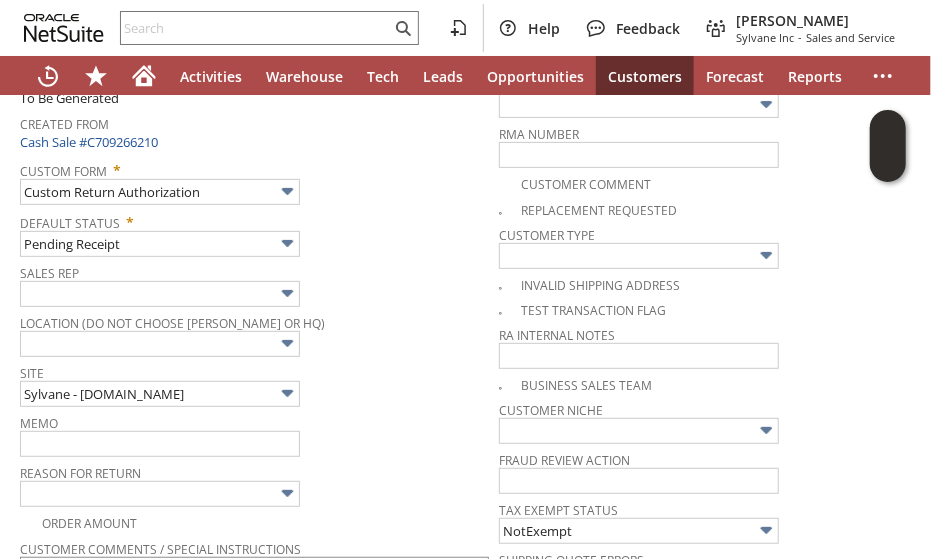 scroll, scrollTop: 500, scrollLeft: 0, axis: vertical 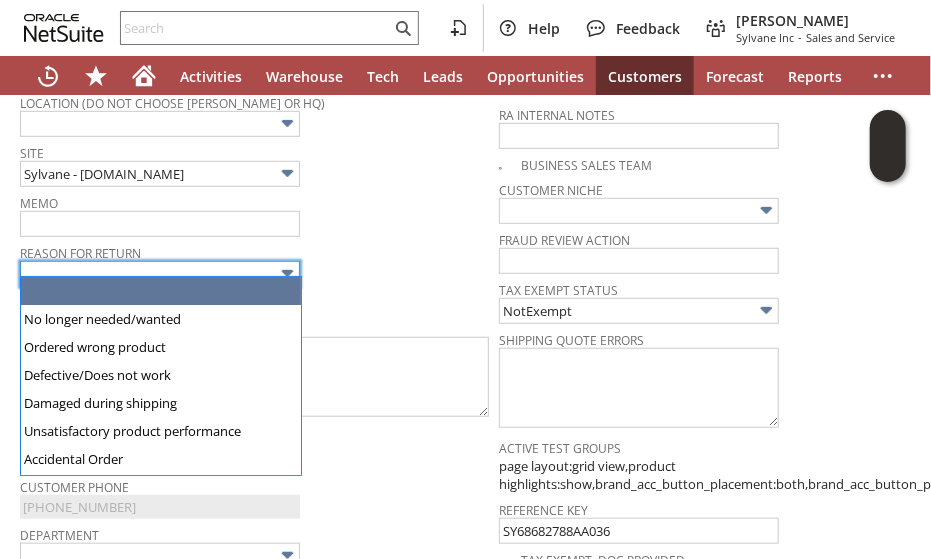 click at bounding box center (160, 274) 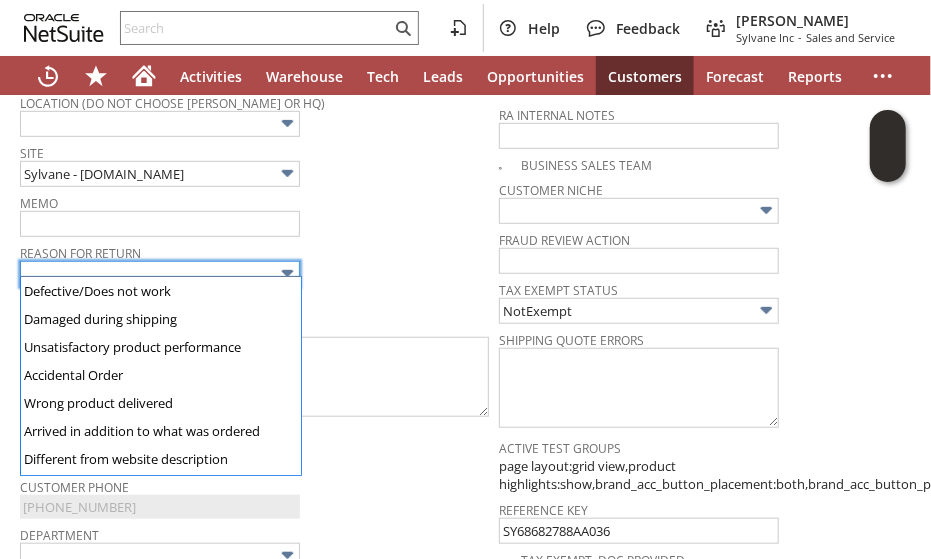 scroll, scrollTop: 138, scrollLeft: 0, axis: vertical 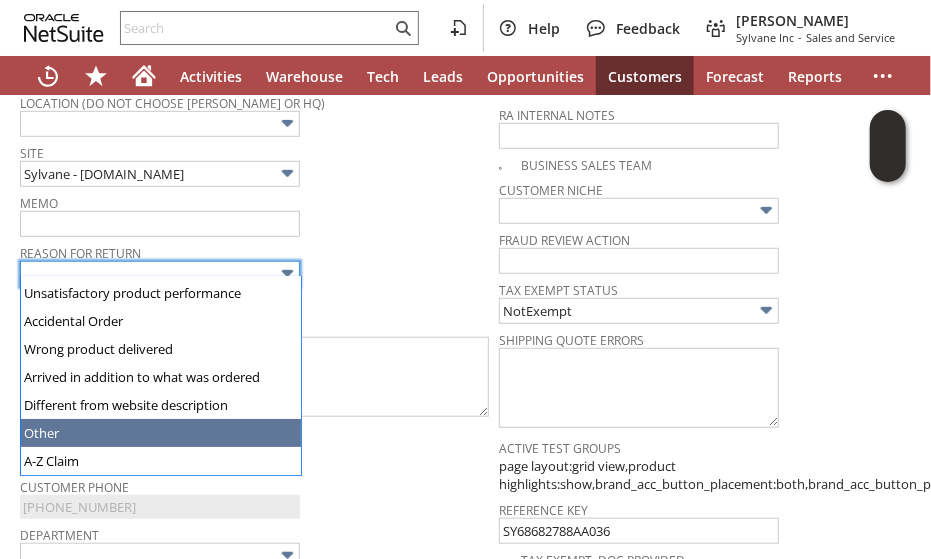 type on "Other" 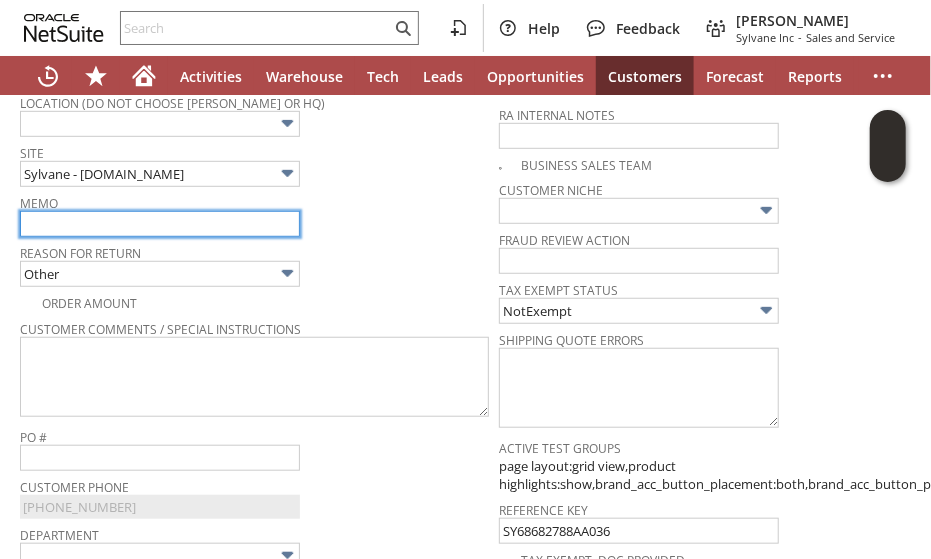 click at bounding box center [160, 224] 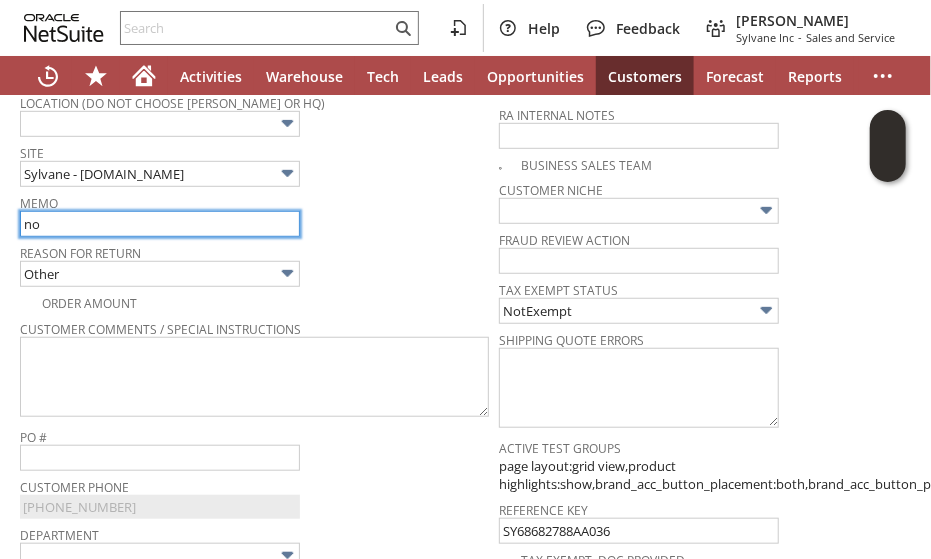 type on "Not able to reach customer to deliver" 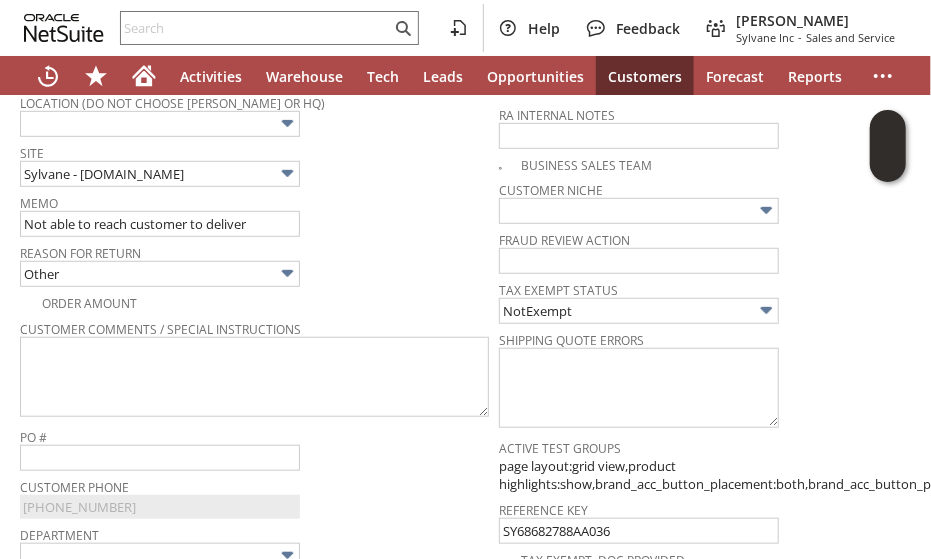 click on "Memo
Not able to reach customer to deliver" at bounding box center (254, 213) 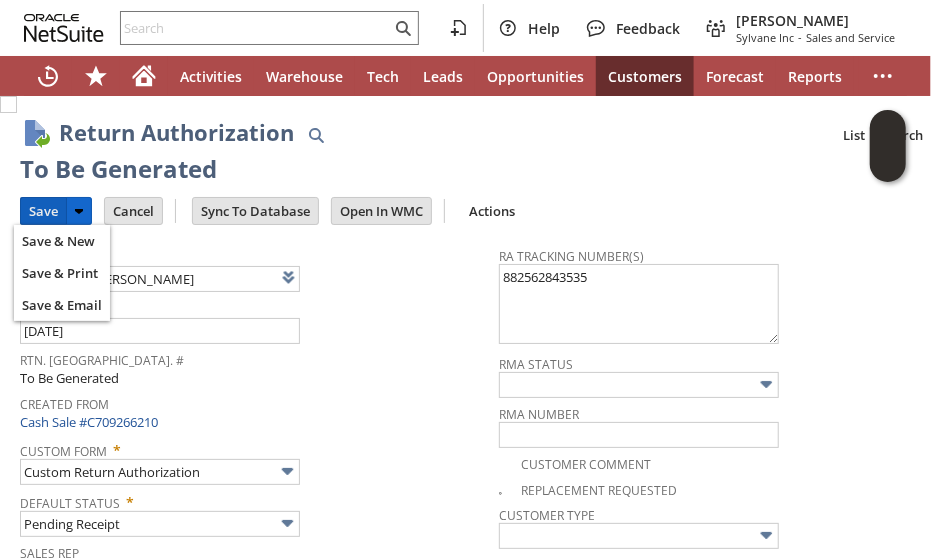 click on "Save" at bounding box center [43, 211] 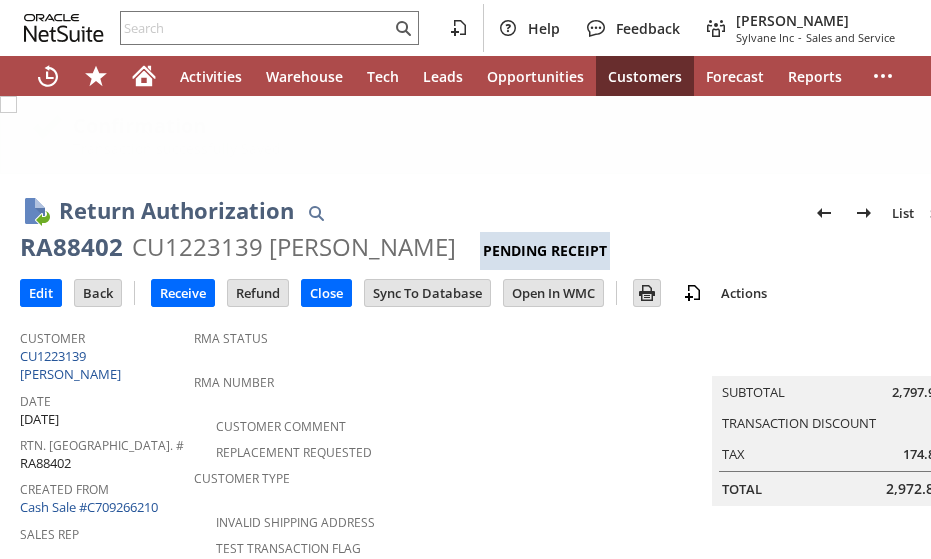 scroll, scrollTop: 0, scrollLeft: 0, axis: both 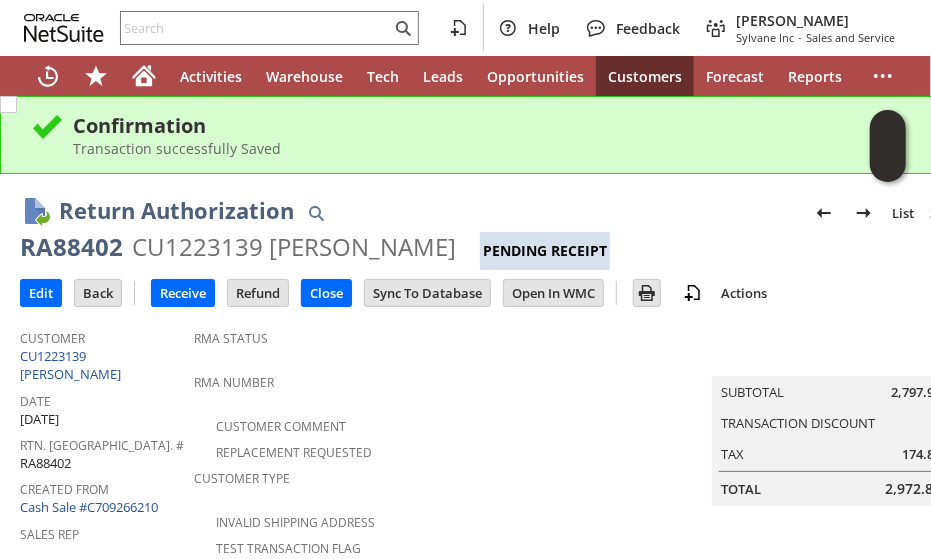 click on "RA88402" at bounding box center (71, 247) 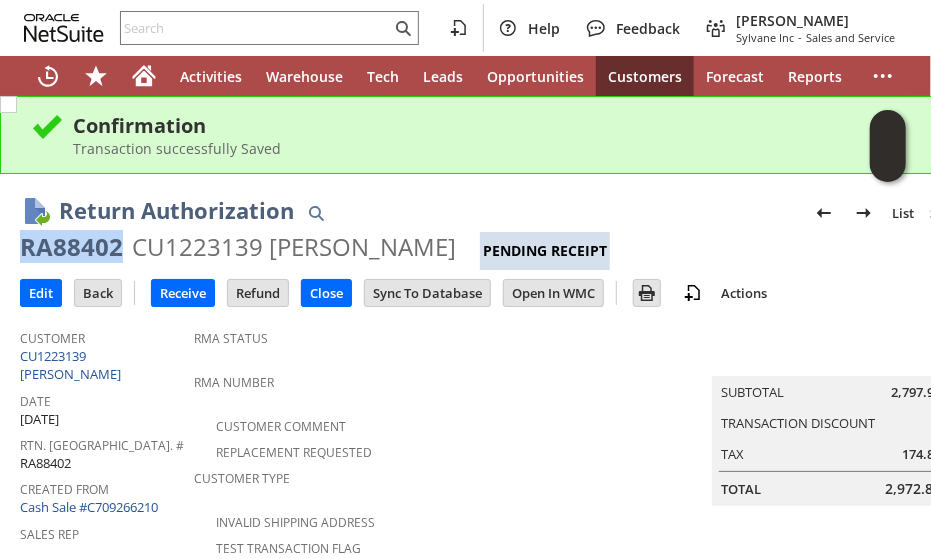 click on "RA88402" at bounding box center (71, 247) 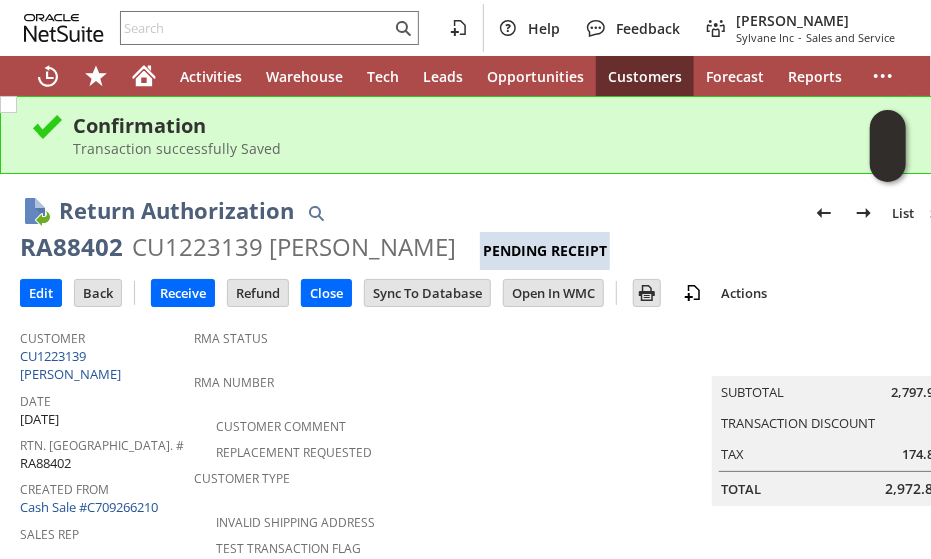 drag, startPoint x: 699, startPoint y: 184, endPoint x: 630, endPoint y: 168, distance: 70.83079 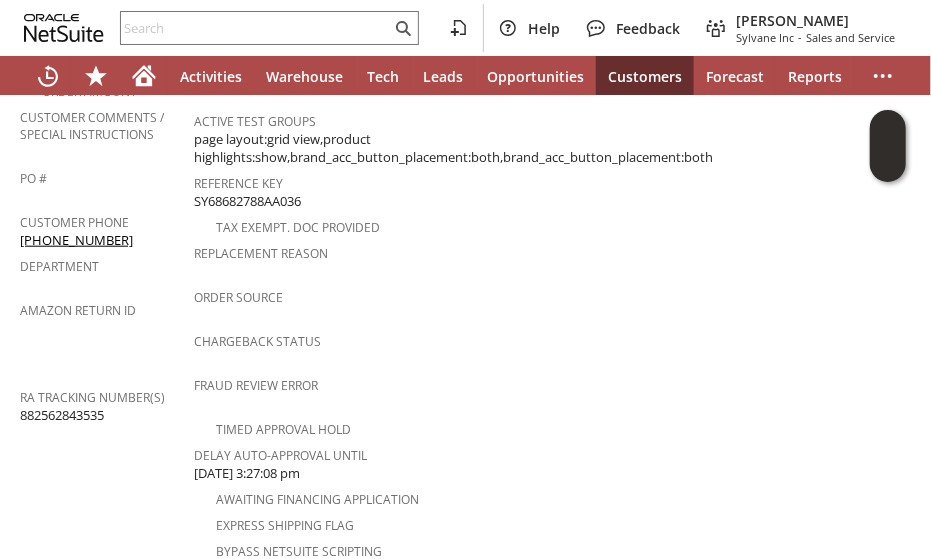 scroll, scrollTop: 100, scrollLeft: 0, axis: vertical 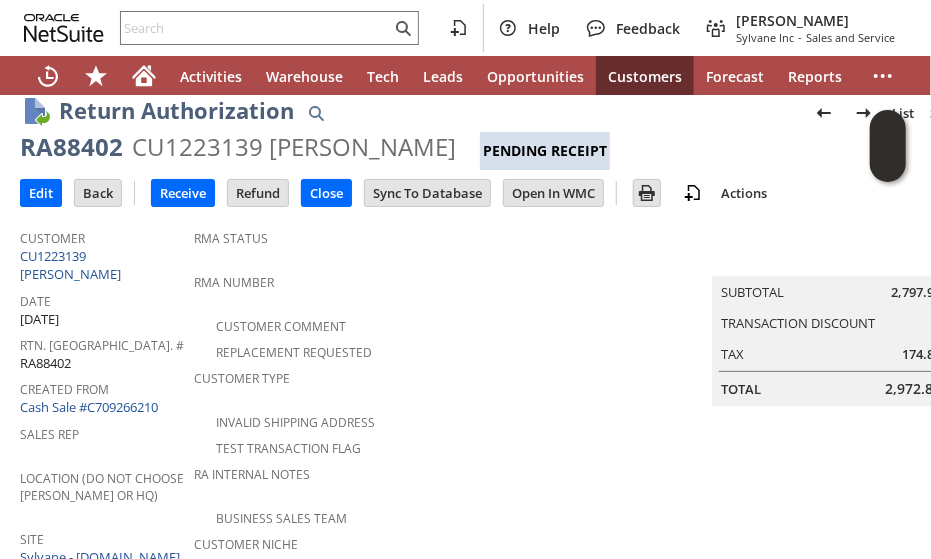 click on "CU1223139 Daniel Resnicow" at bounding box center (294, 147) 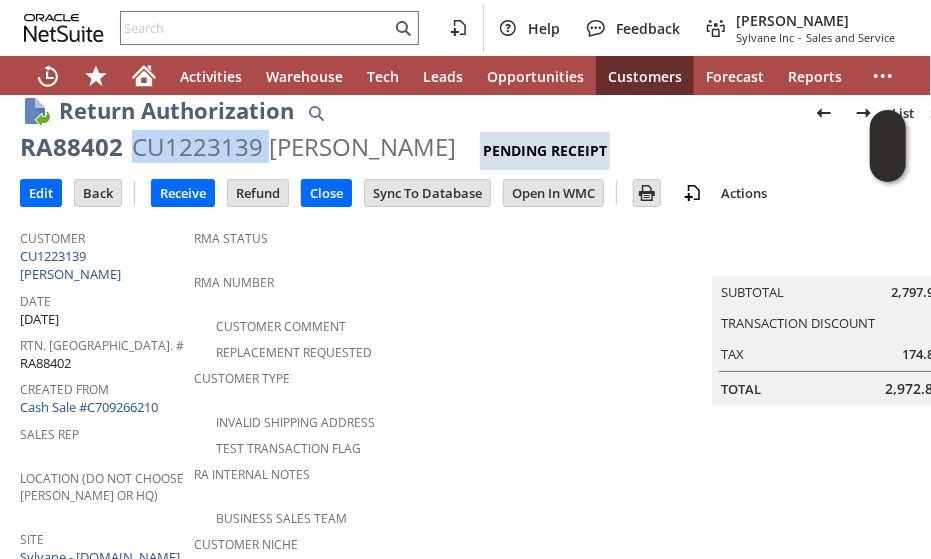 click on "CU1223139 Daniel Resnicow" at bounding box center [294, 147] 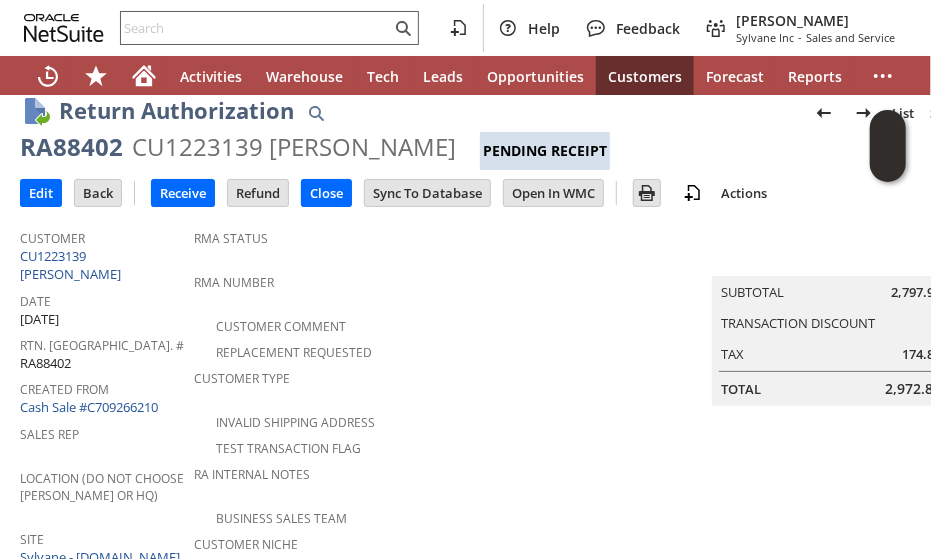 click at bounding box center (256, 28) 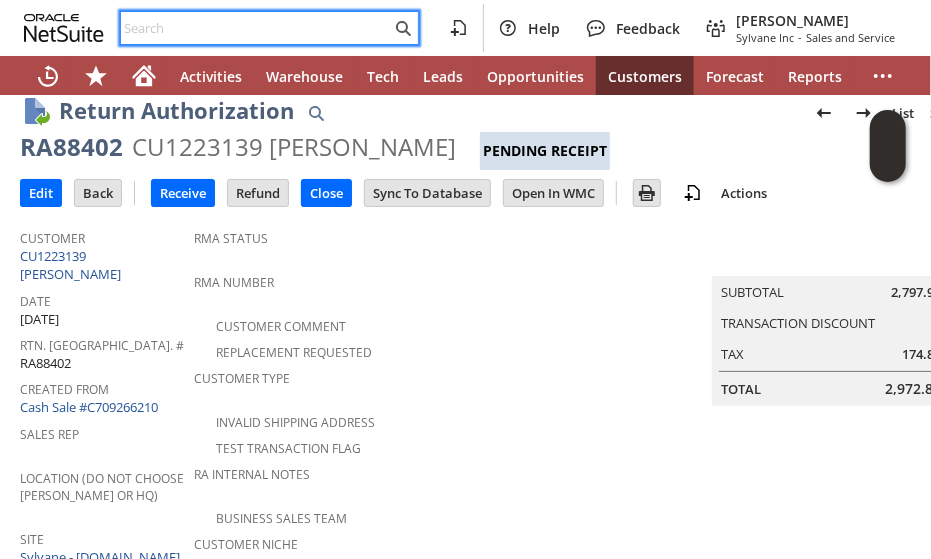 paste on "P216188" 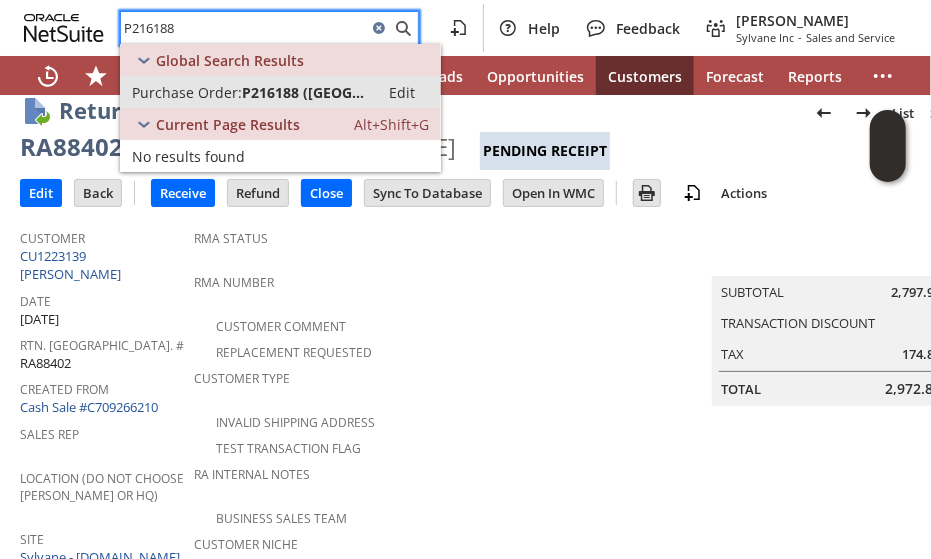type on "P216188" 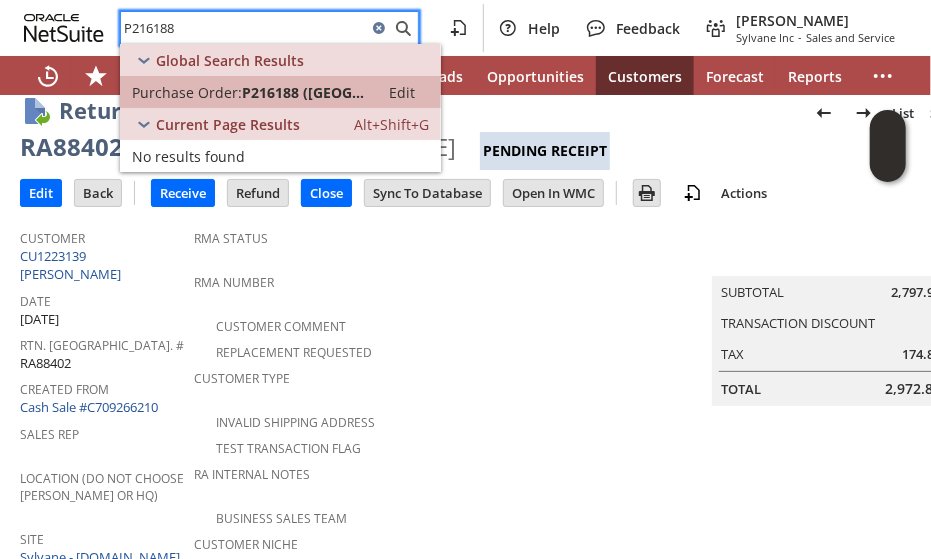 click on "P216188 (Senville)" at bounding box center (304, 92) 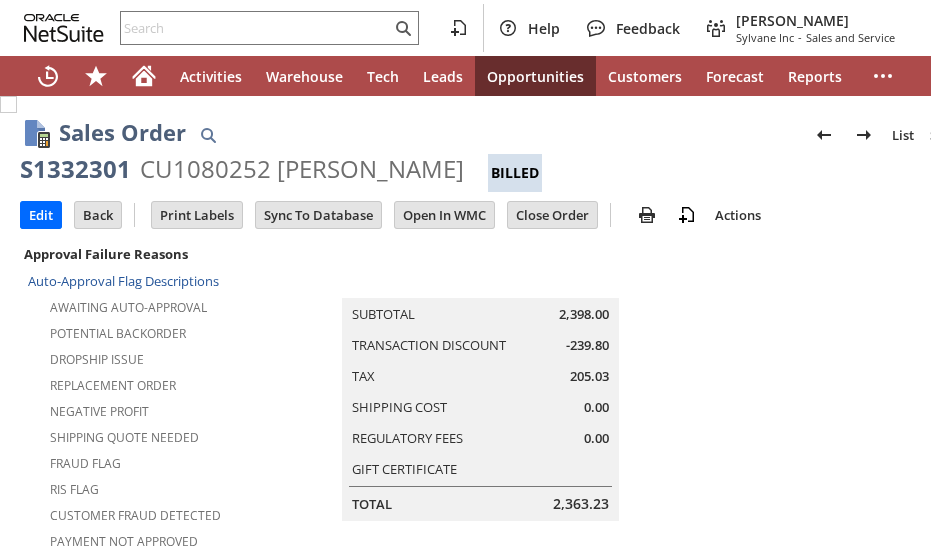 scroll, scrollTop: 0, scrollLeft: 0, axis: both 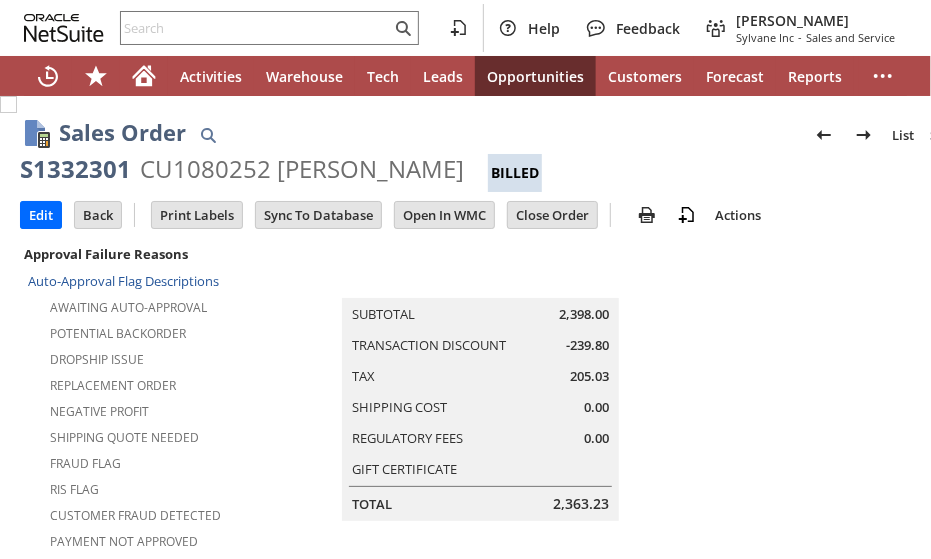 click on "Summary
Subtotal
2,398.00
Transaction Discount
-239.80
Tax
205.03
Shipping Cost
0.00
Regulatory Fees
0.00
Gift Certificate
Total
2,363.23" at bounding box center (500, 381) 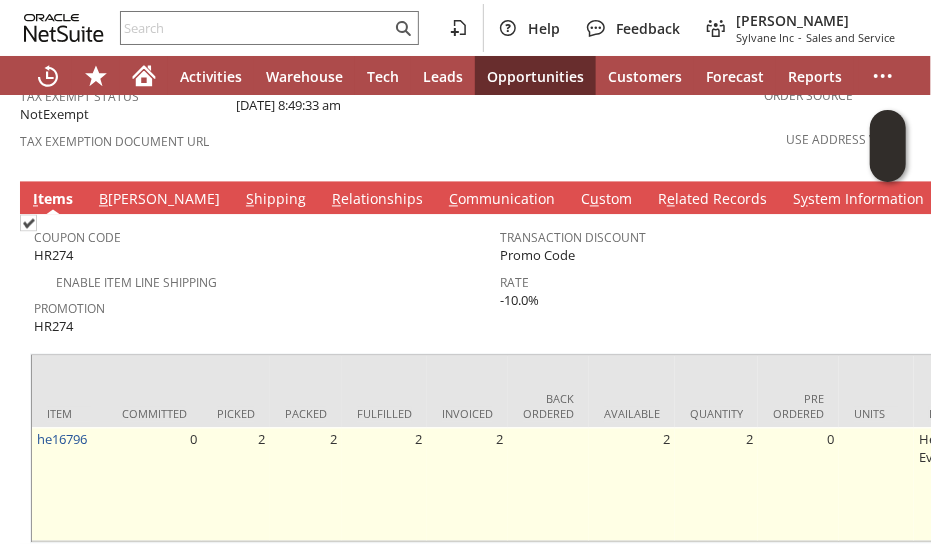scroll, scrollTop: 1556, scrollLeft: 0, axis: vertical 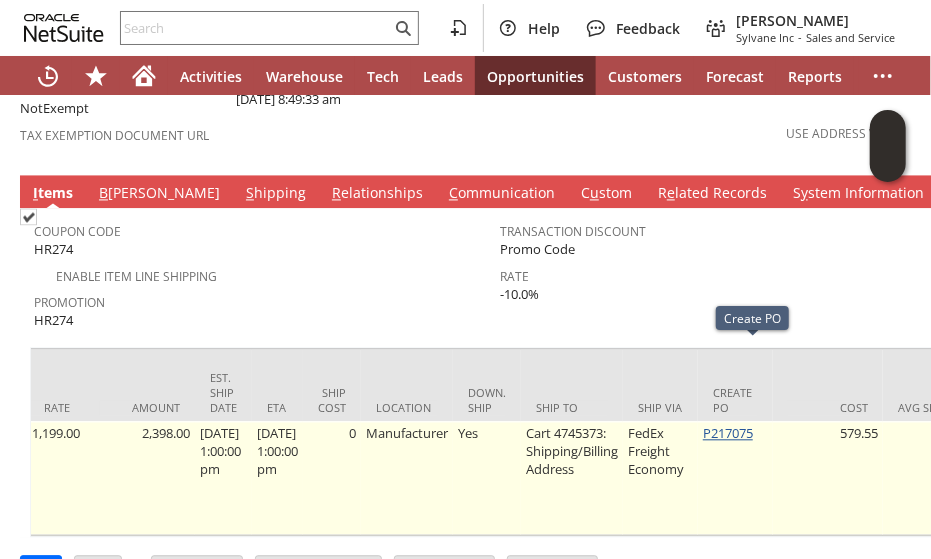 click on "P217075" at bounding box center (728, 433) 